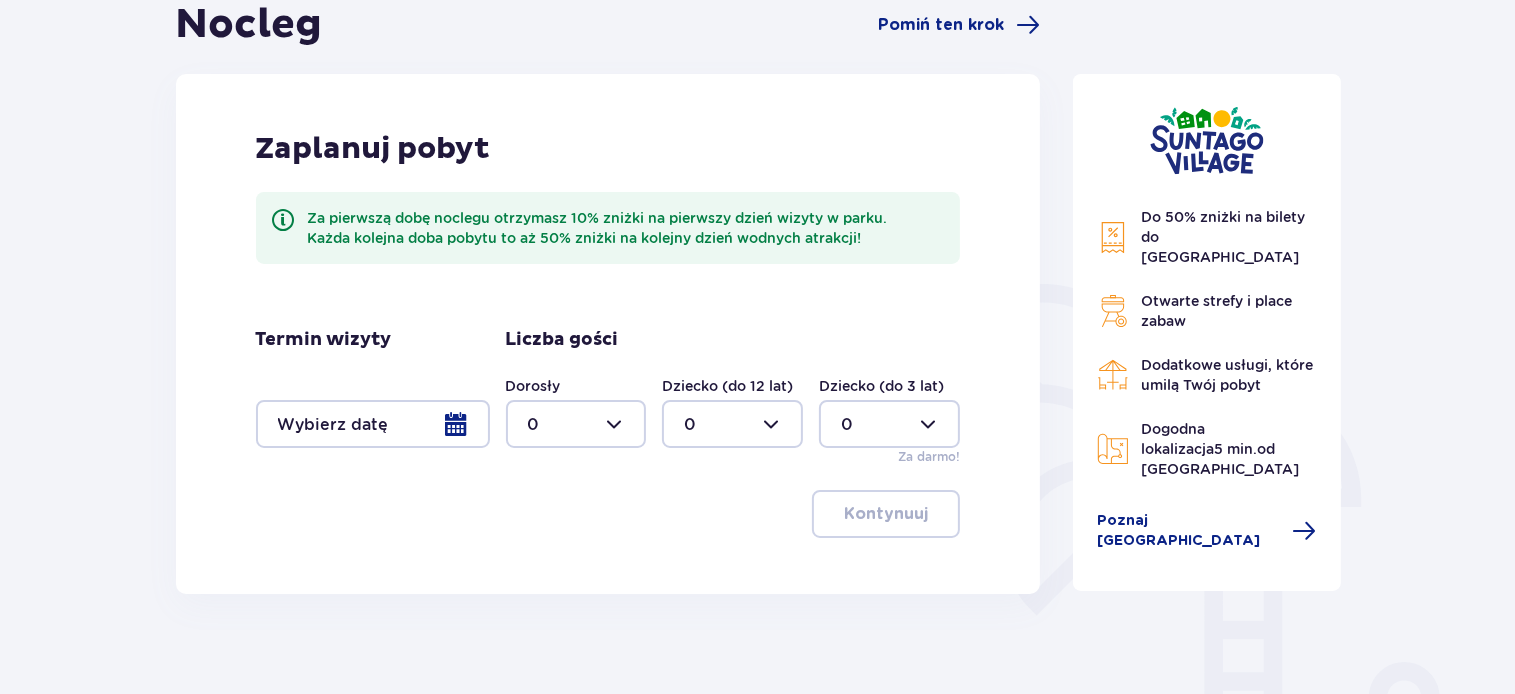 scroll, scrollTop: 316, scrollLeft: 0, axis: vertical 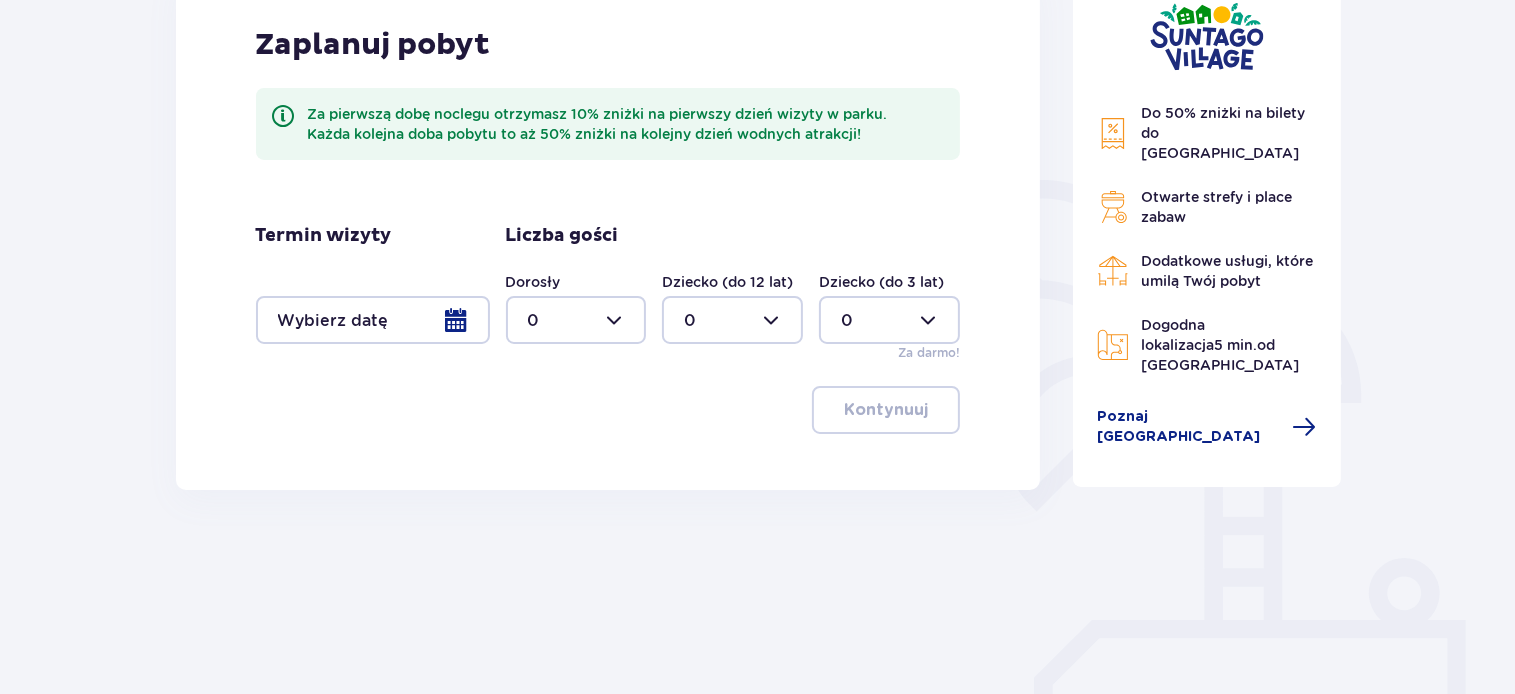 click at bounding box center (373, 320) 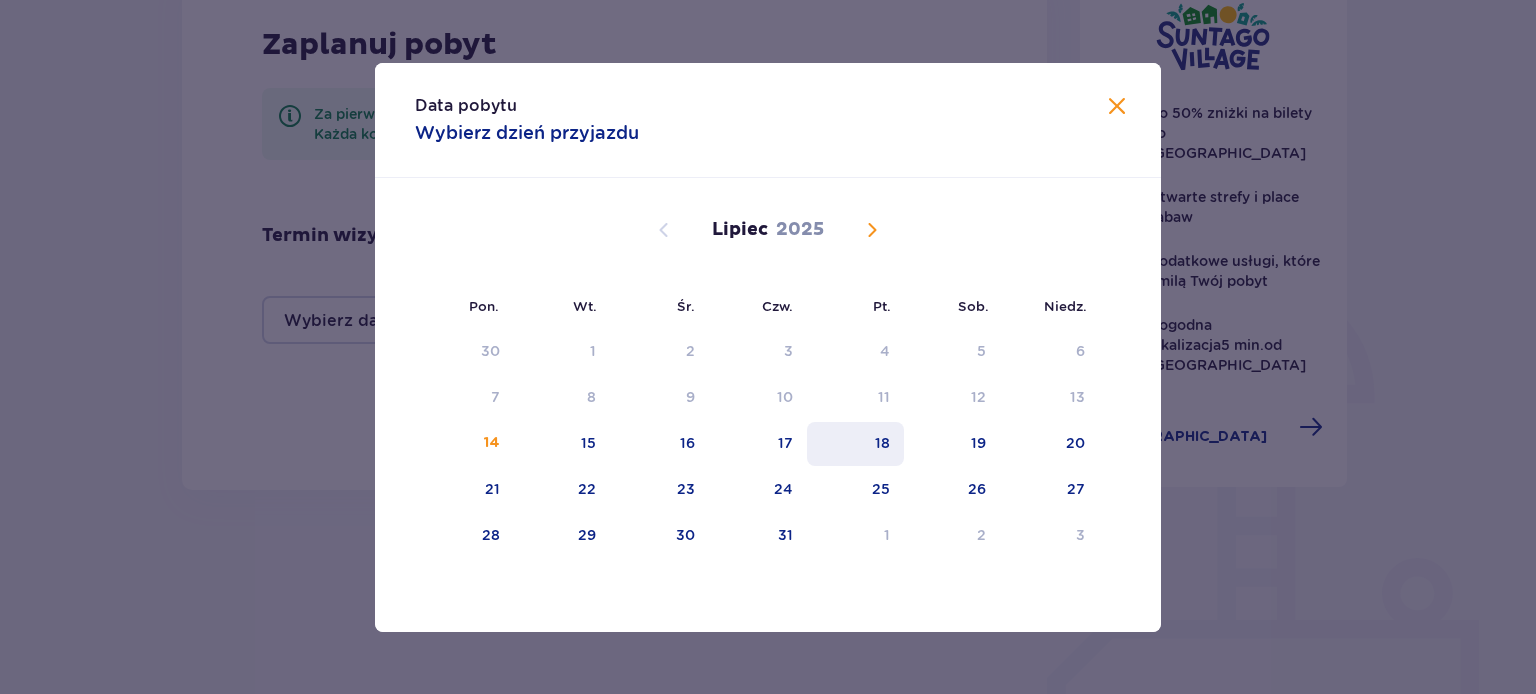 click on "18" at bounding box center (882, 443) 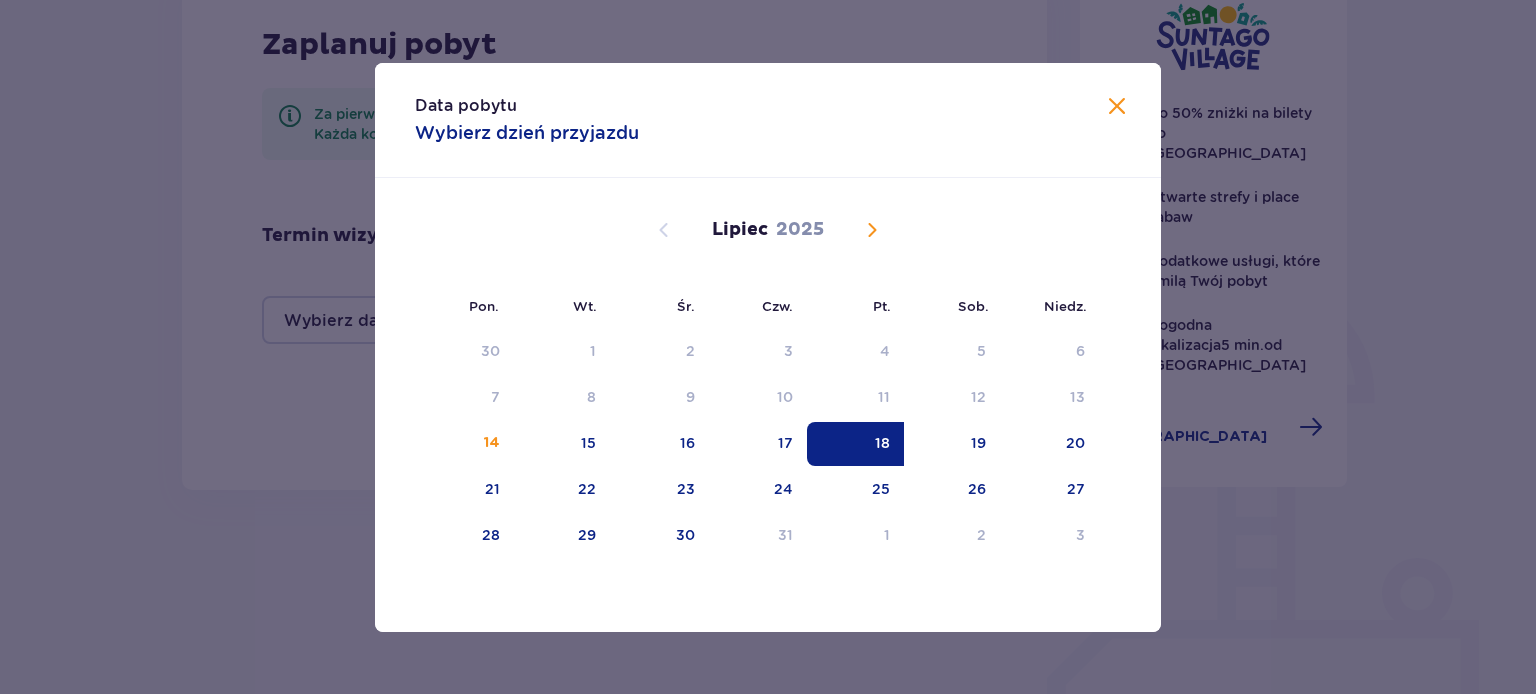 click at bounding box center (1117, 107) 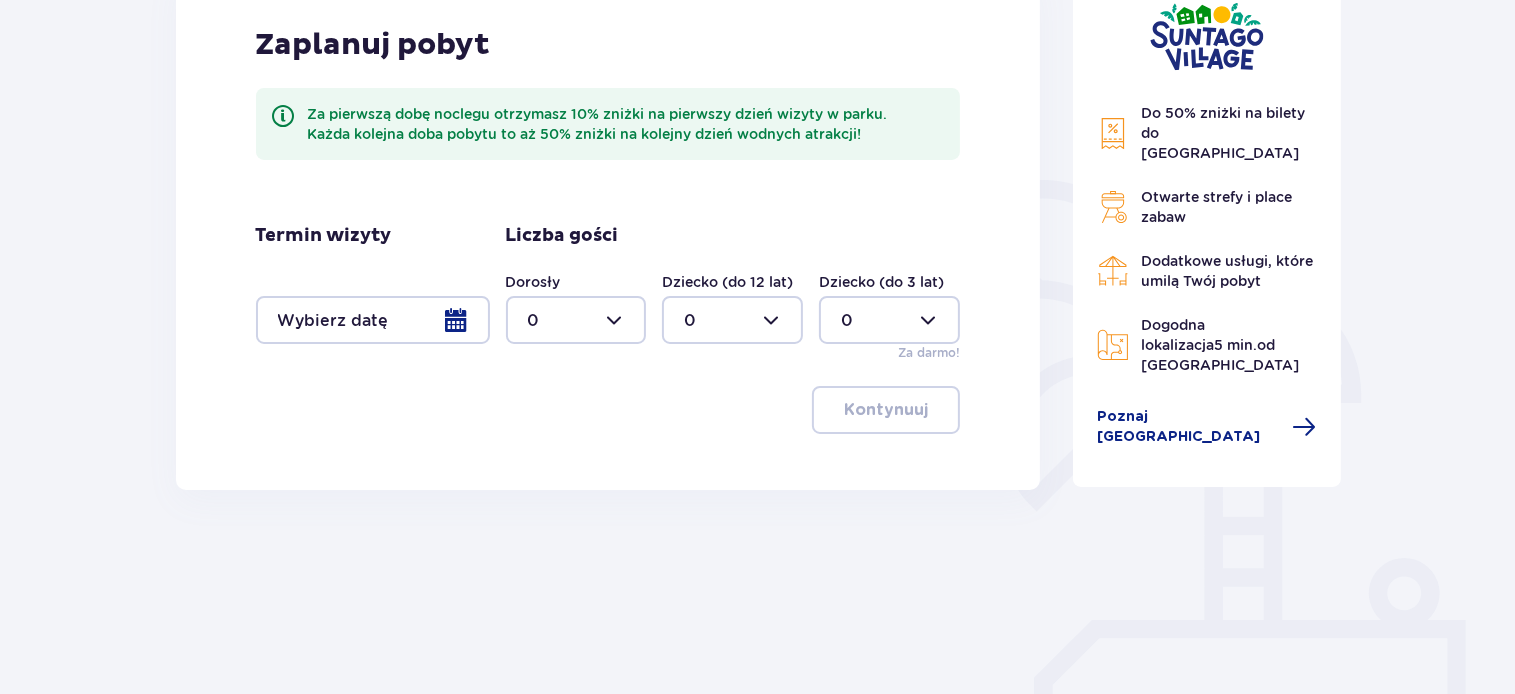 click at bounding box center (373, 320) 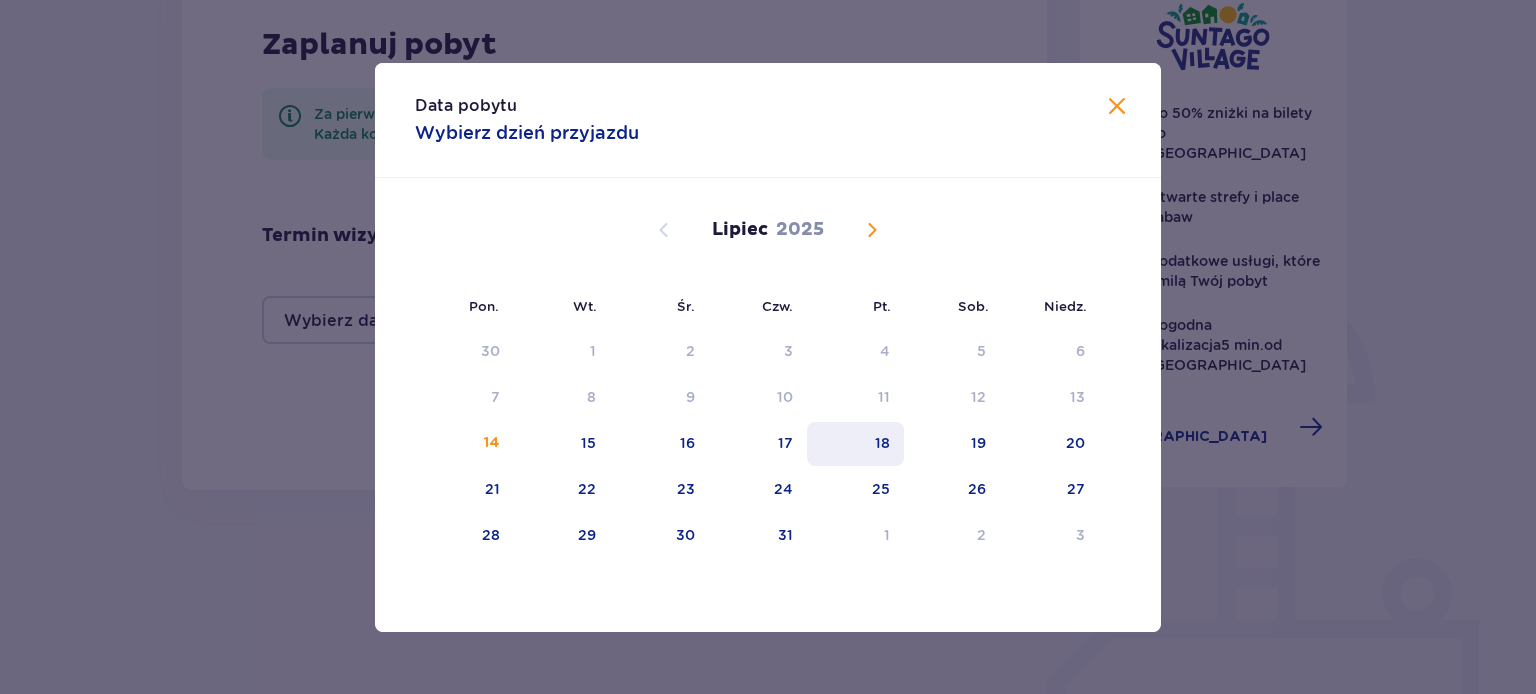 click on "18" at bounding box center [882, 443] 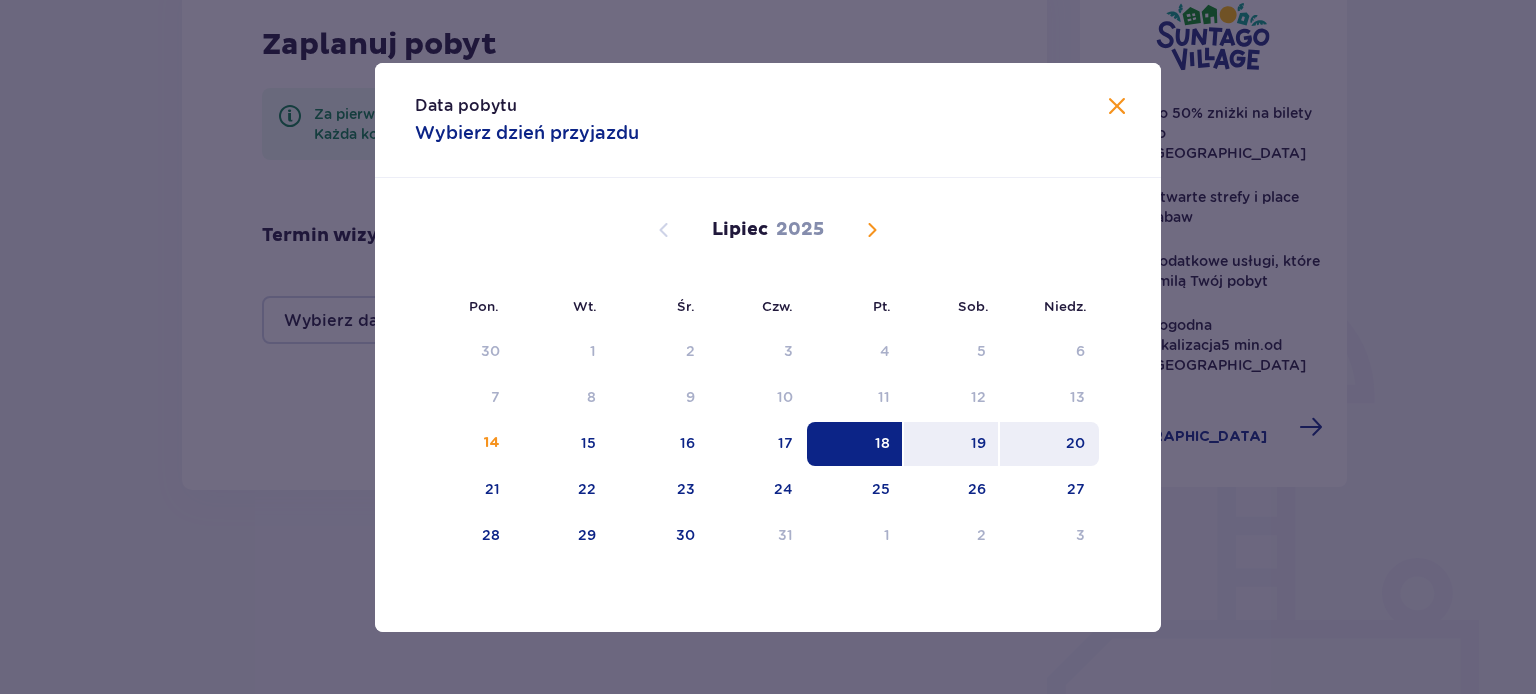click on "20" at bounding box center (1075, 443) 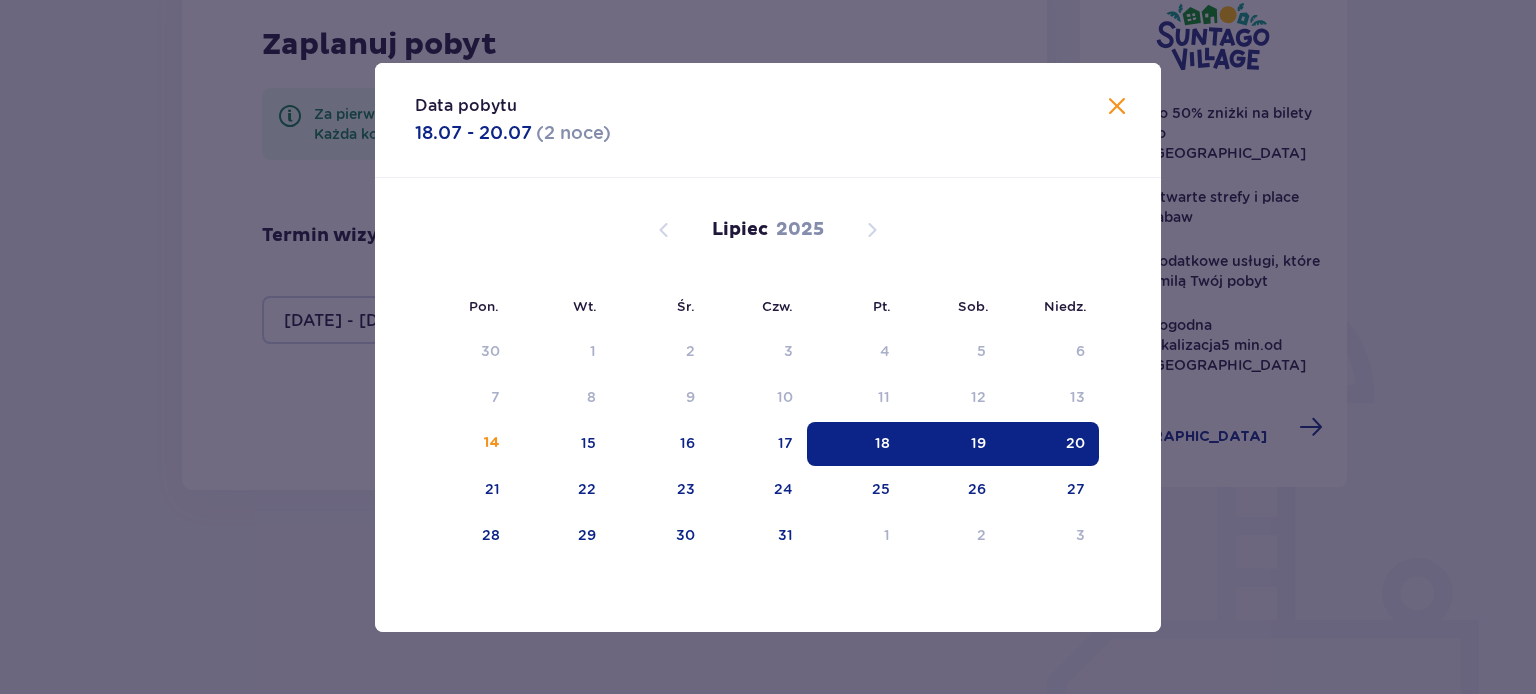 type on "18.07.25 - 20.07.25" 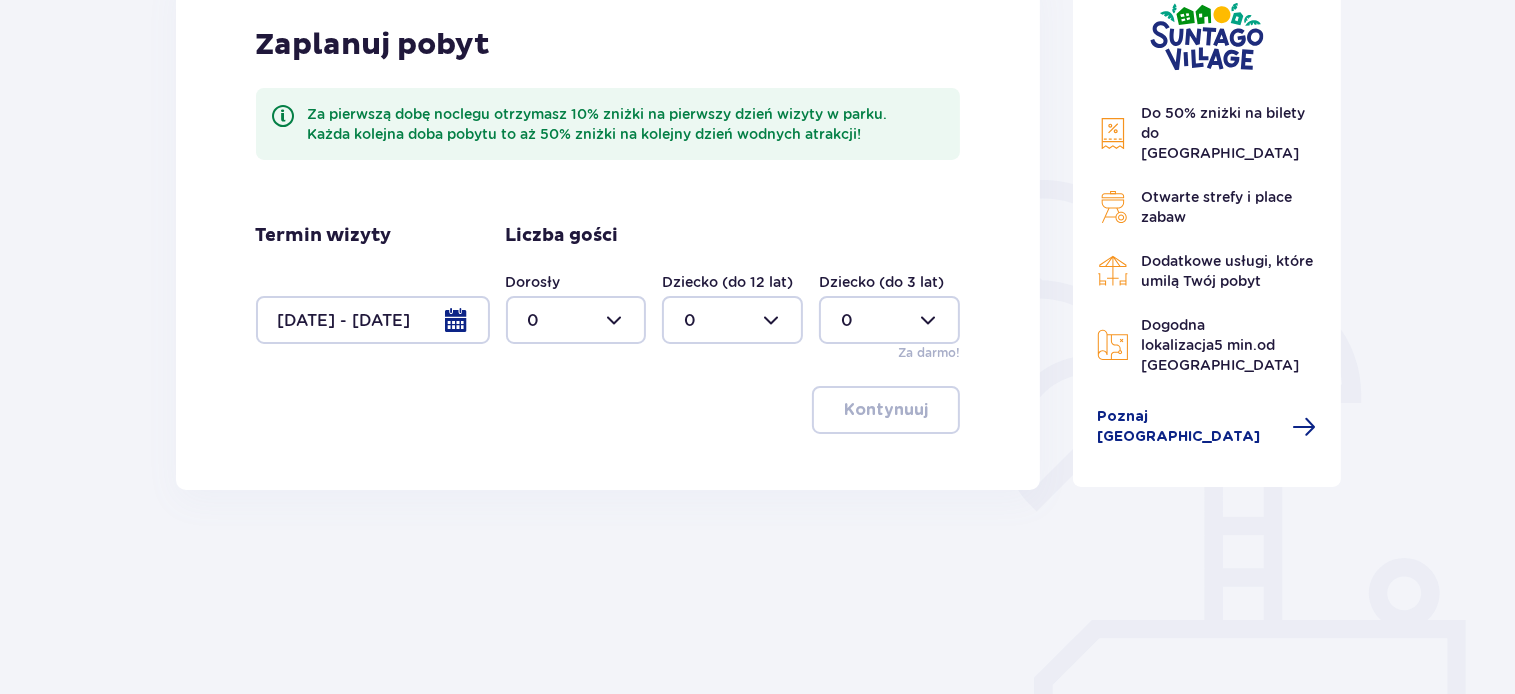 click at bounding box center (576, 320) 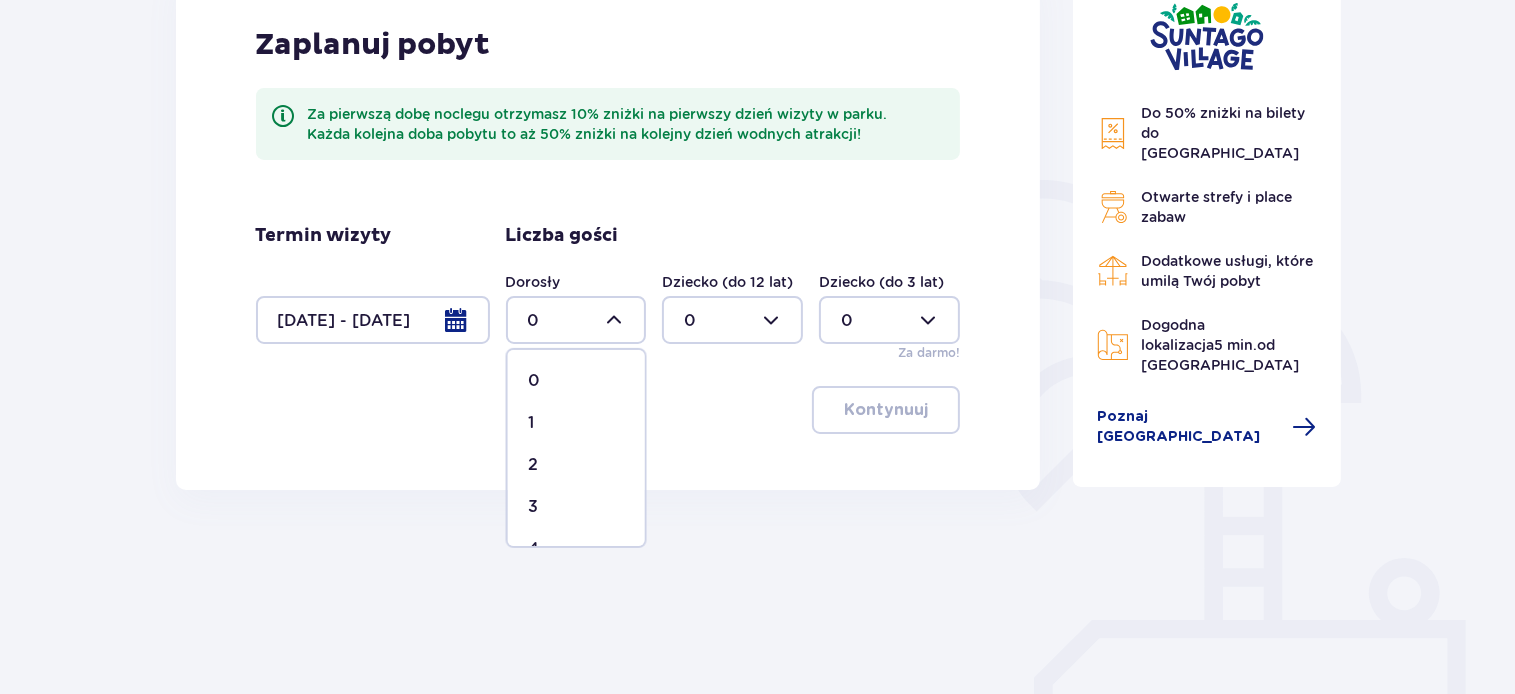 click on "2" at bounding box center (576, 465) 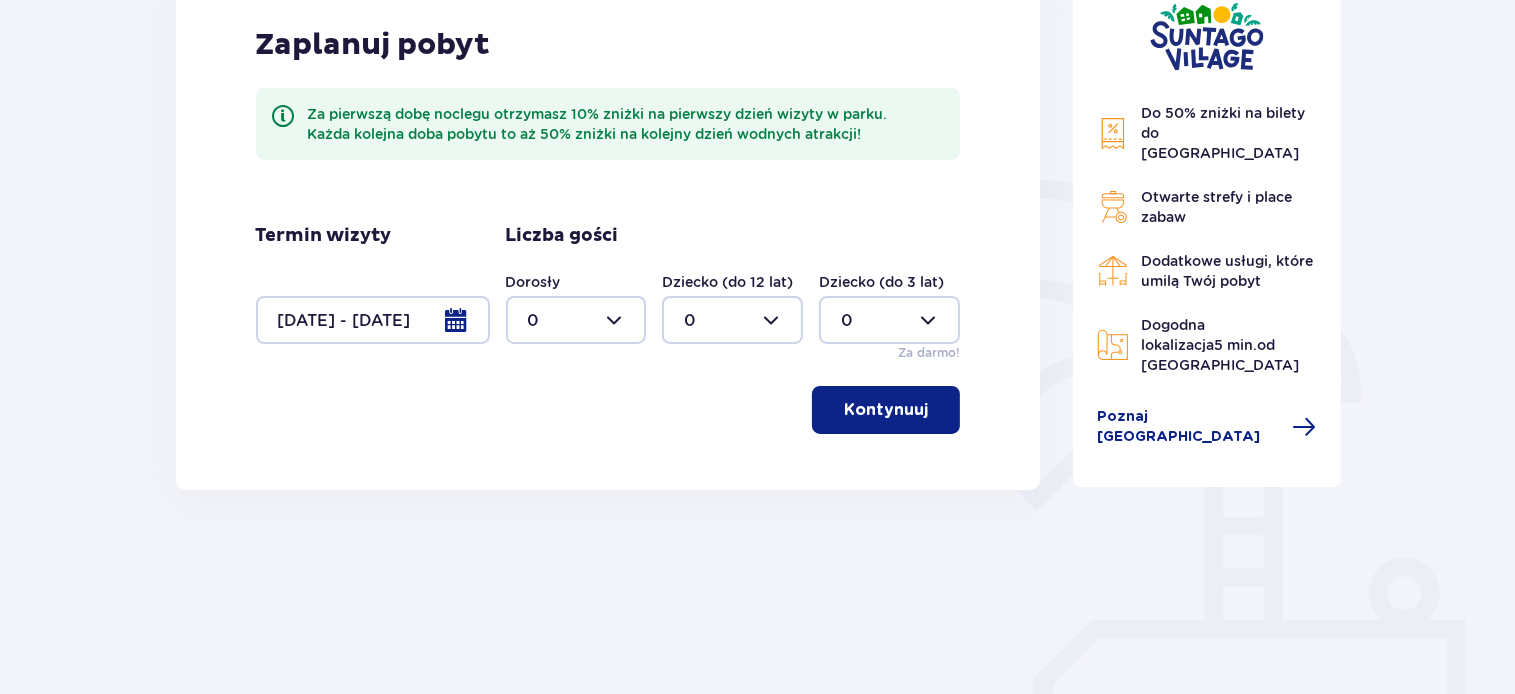 type on "2" 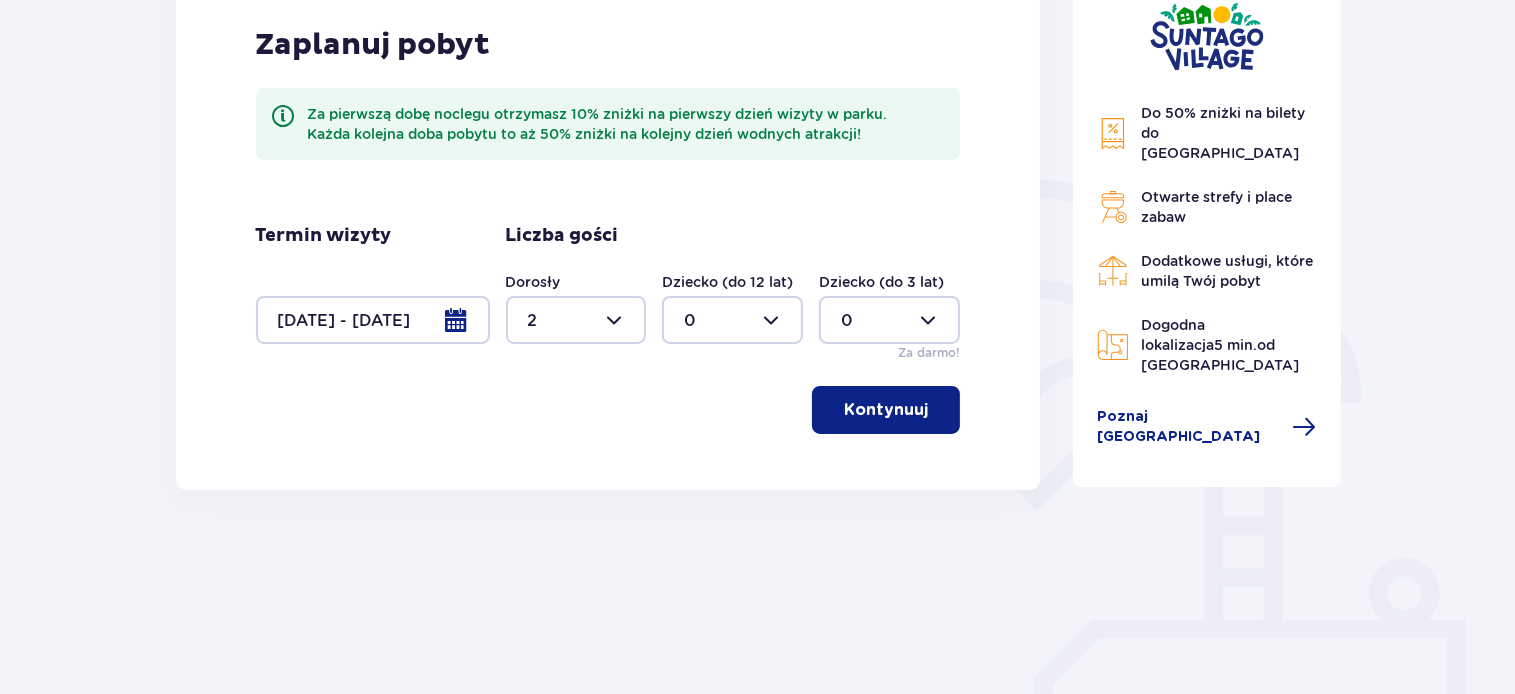 click at bounding box center [732, 320] 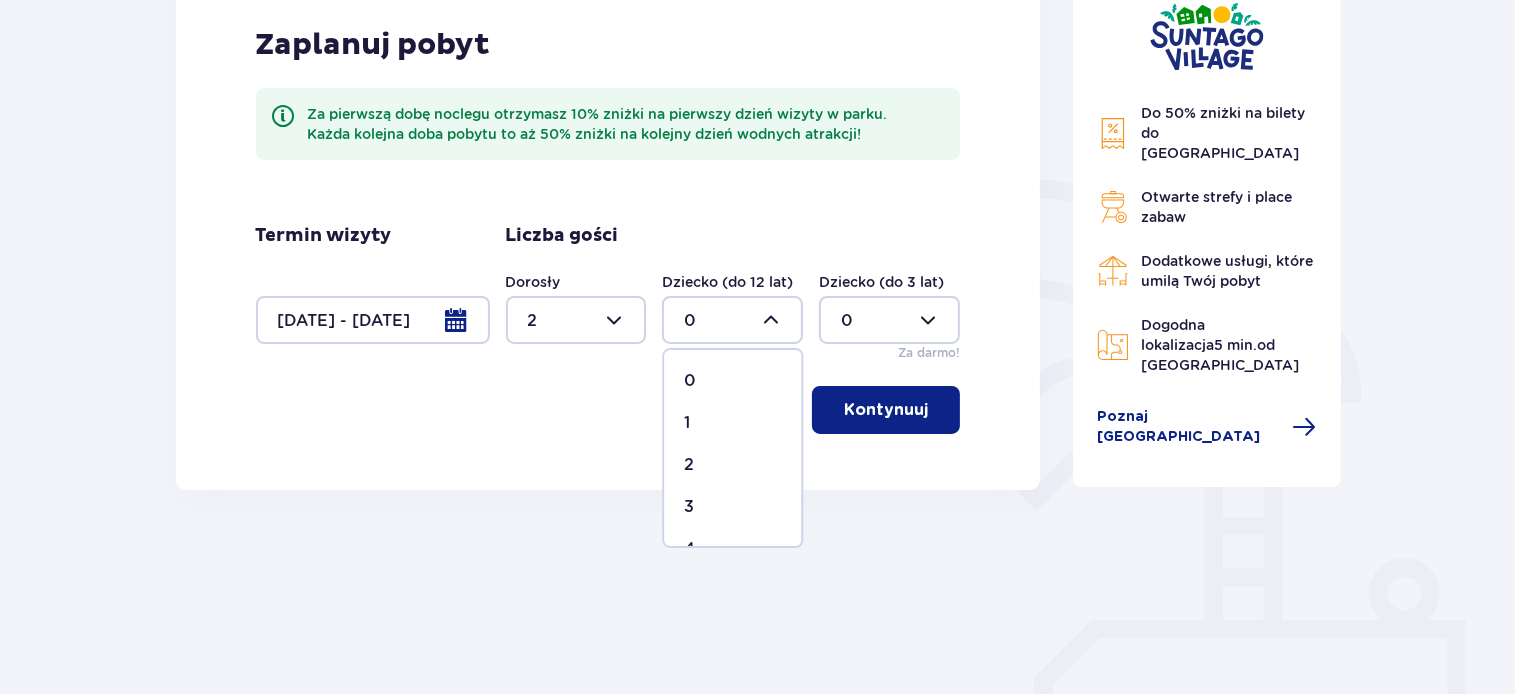 click on "1" at bounding box center [732, 423] 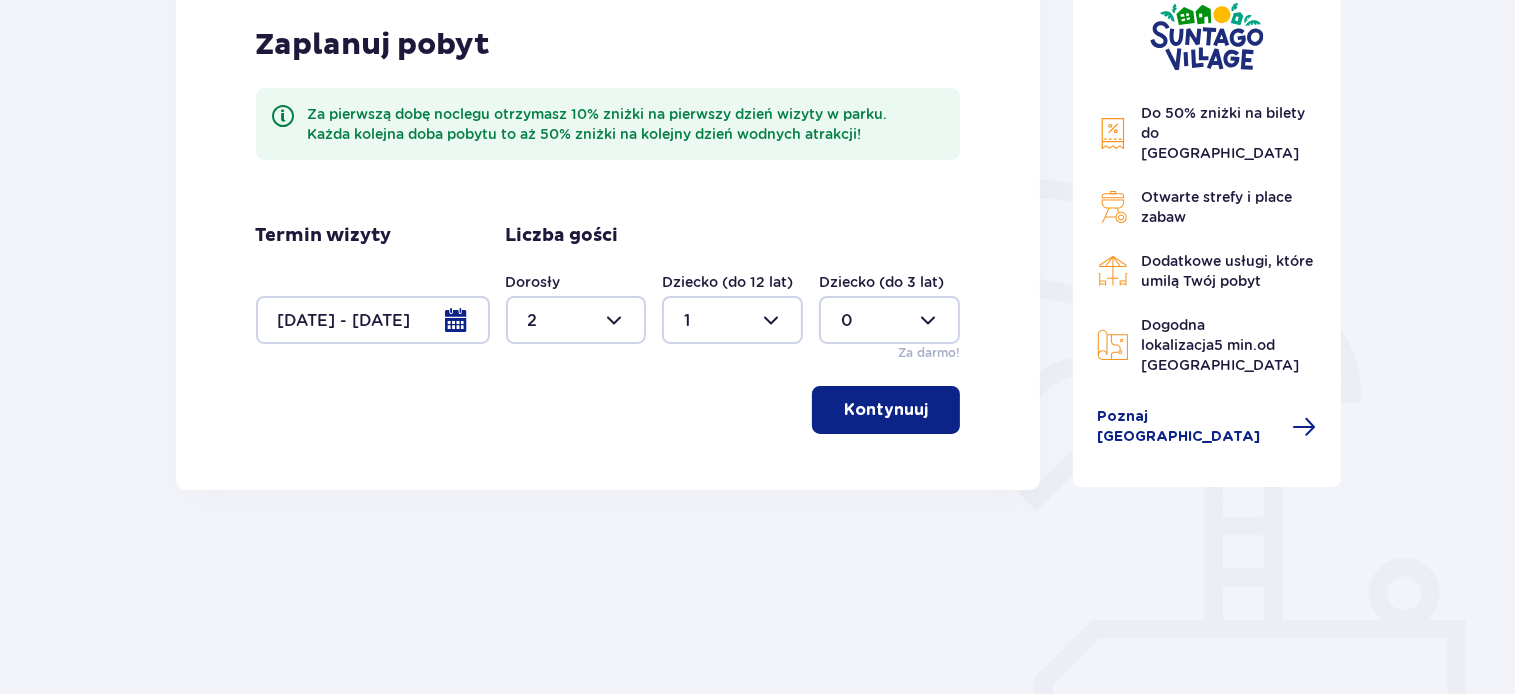 click on "Kontynuuj" at bounding box center (886, 410) 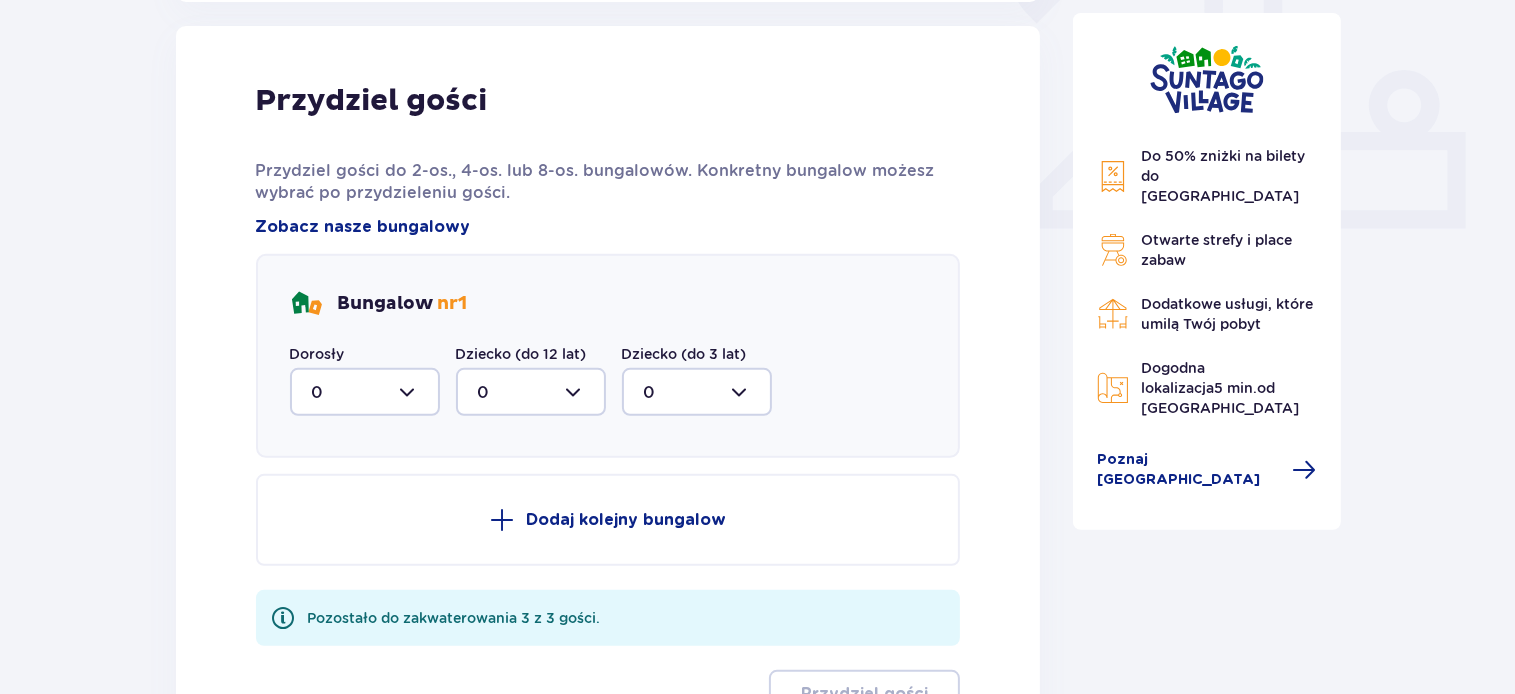 scroll, scrollTop: 806, scrollLeft: 0, axis: vertical 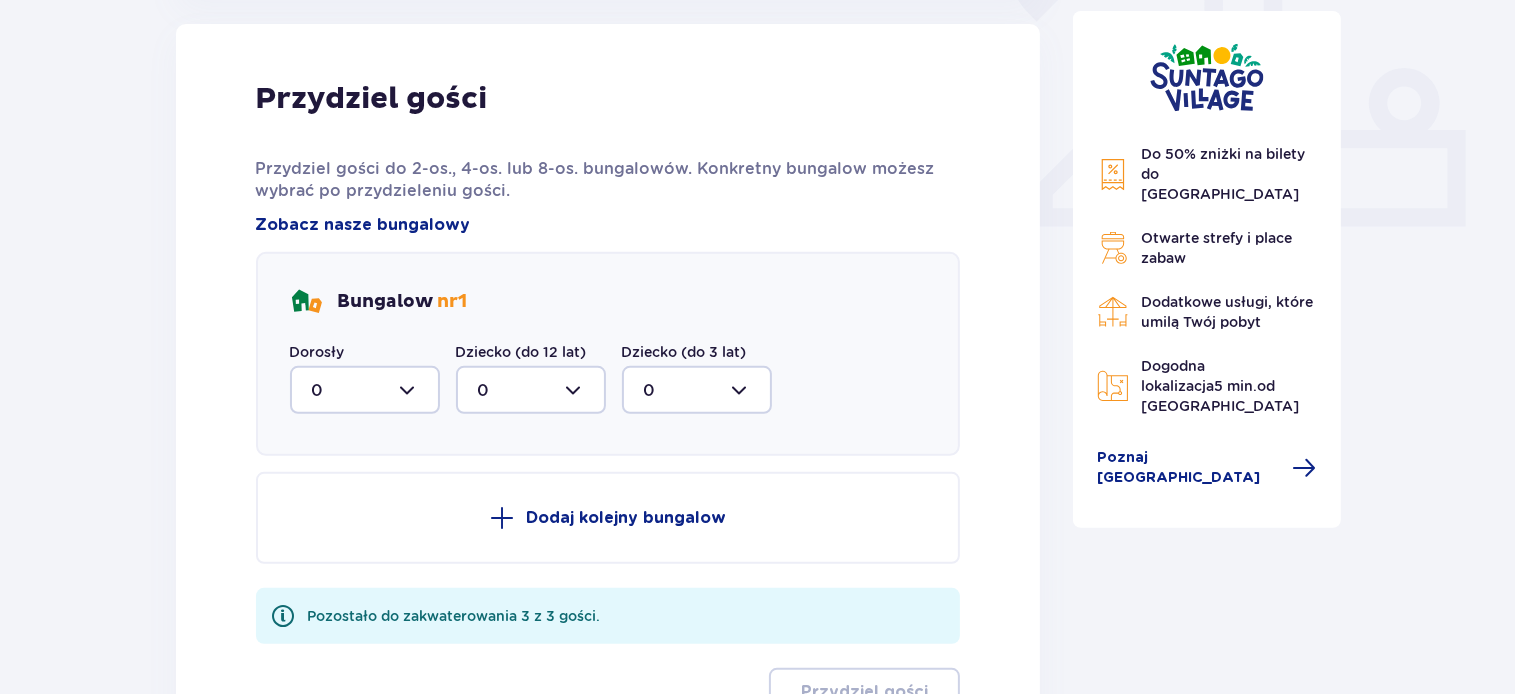 click at bounding box center (365, 390) 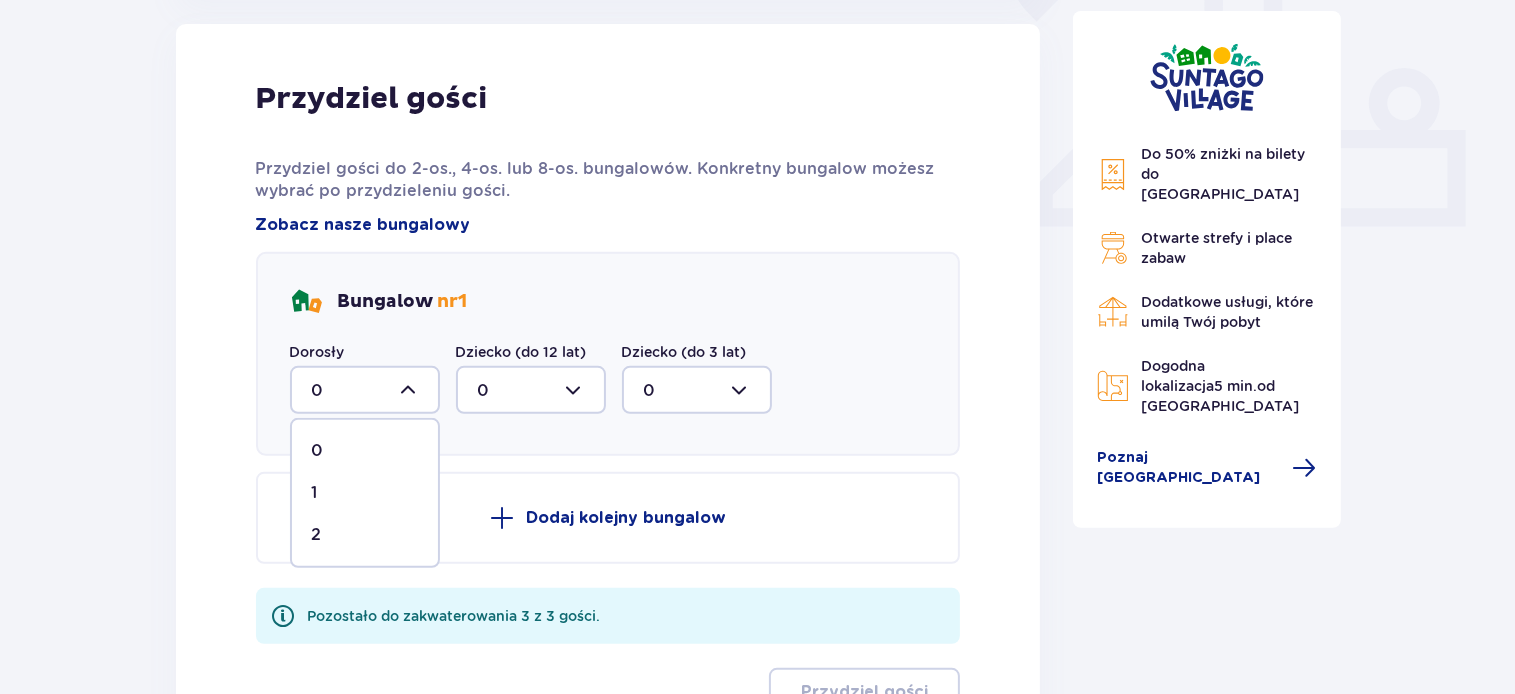 click on "2" at bounding box center [365, 535] 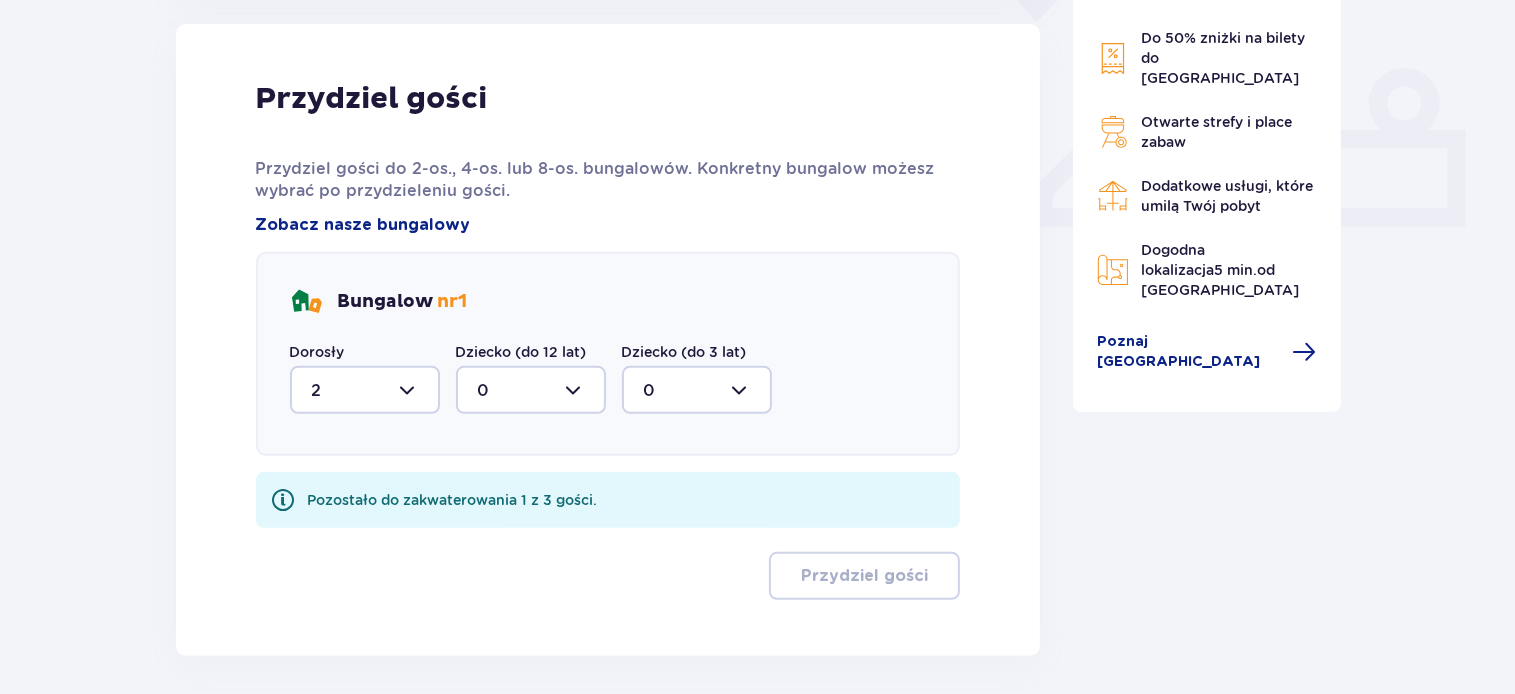 click at bounding box center [531, 390] 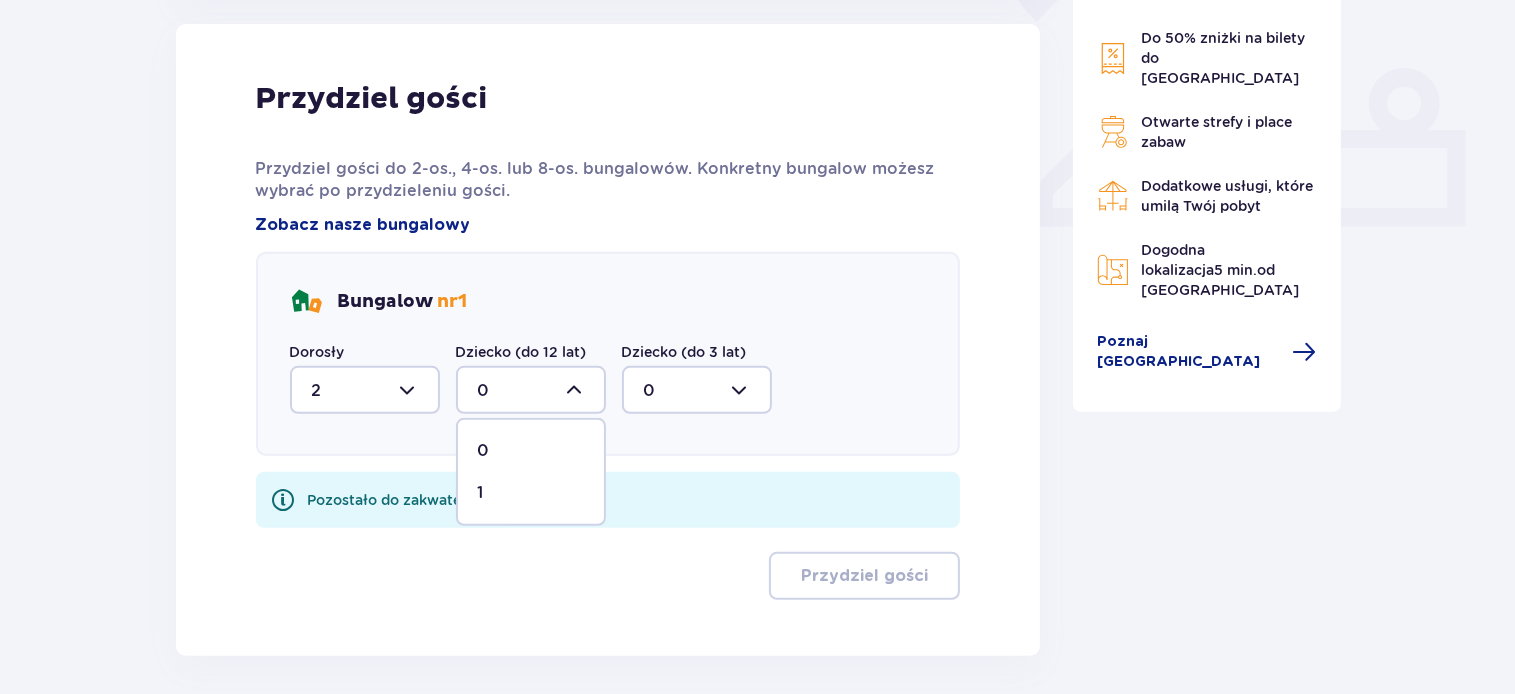 click on "1" at bounding box center [531, 493] 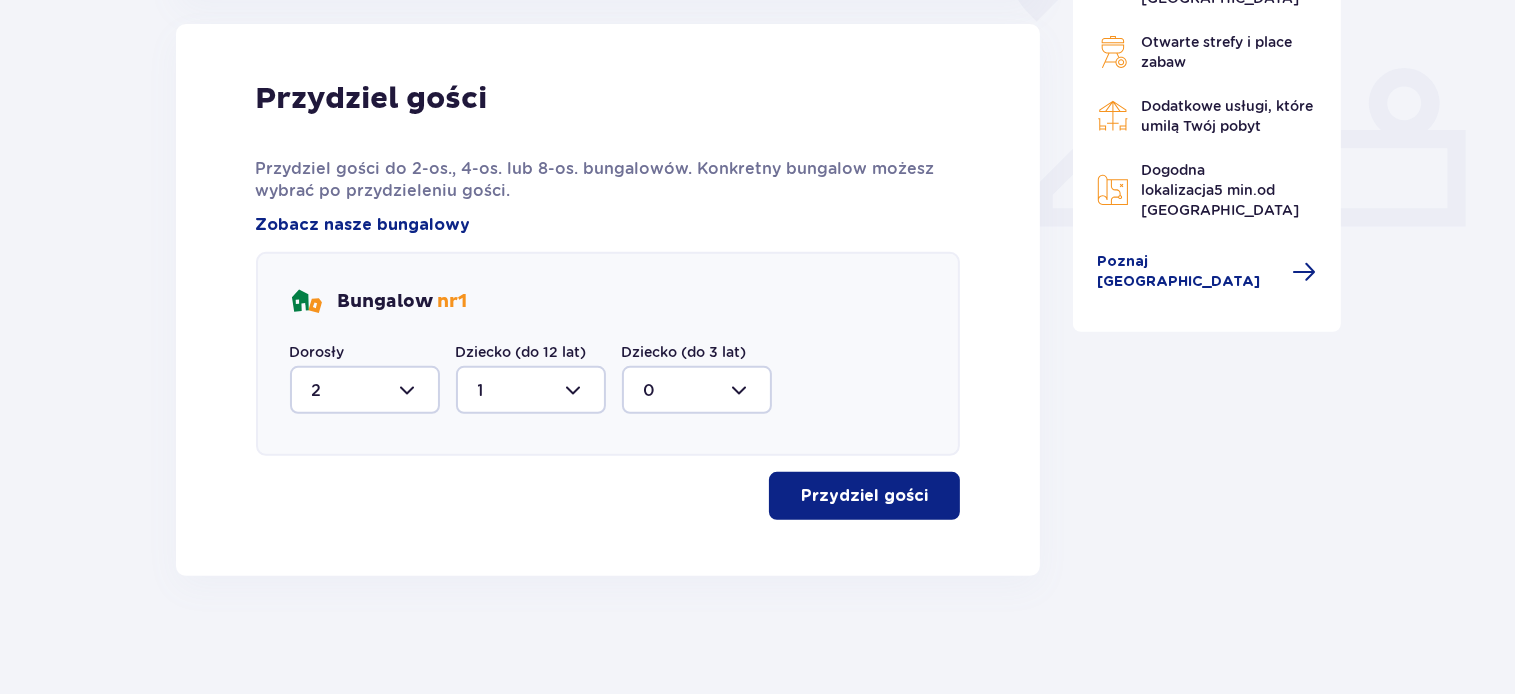 click on "Przydziel gości" at bounding box center [864, 496] 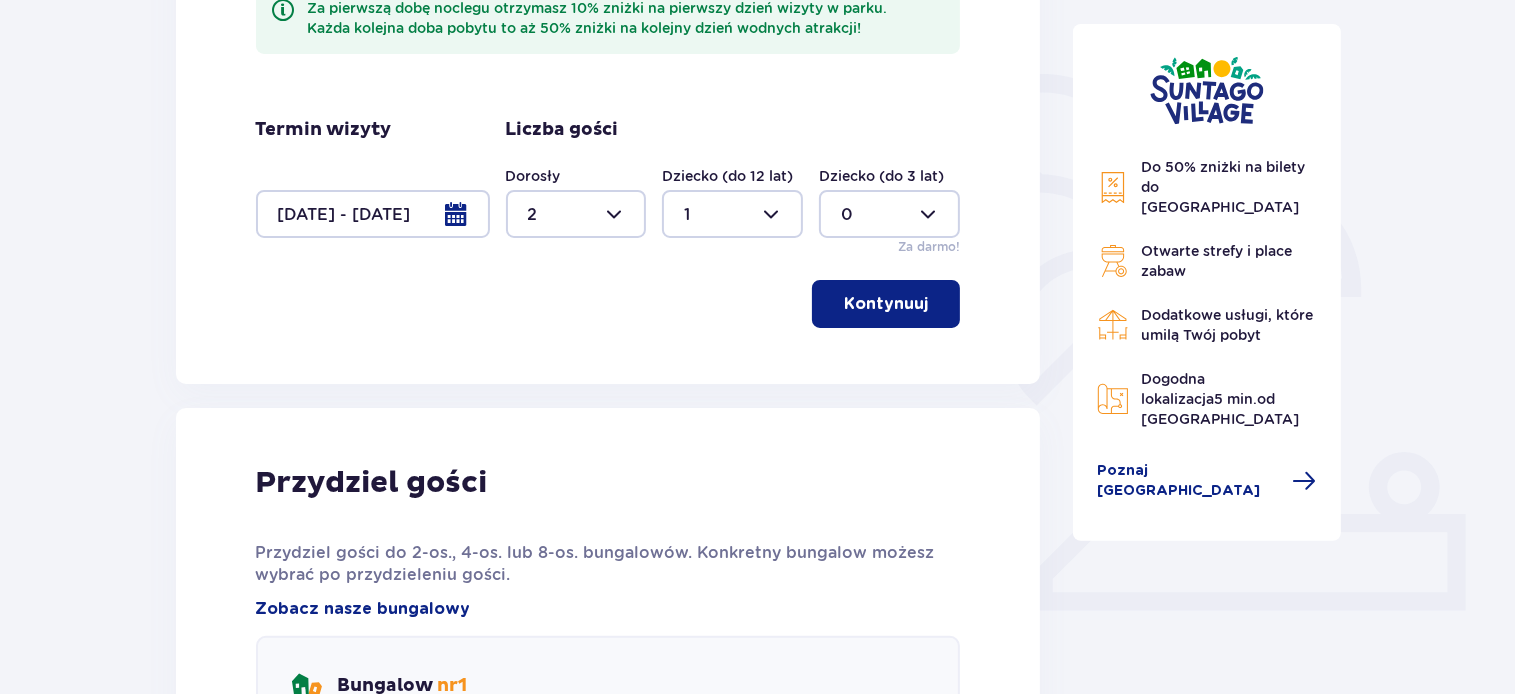 scroll, scrollTop: 0, scrollLeft: 0, axis: both 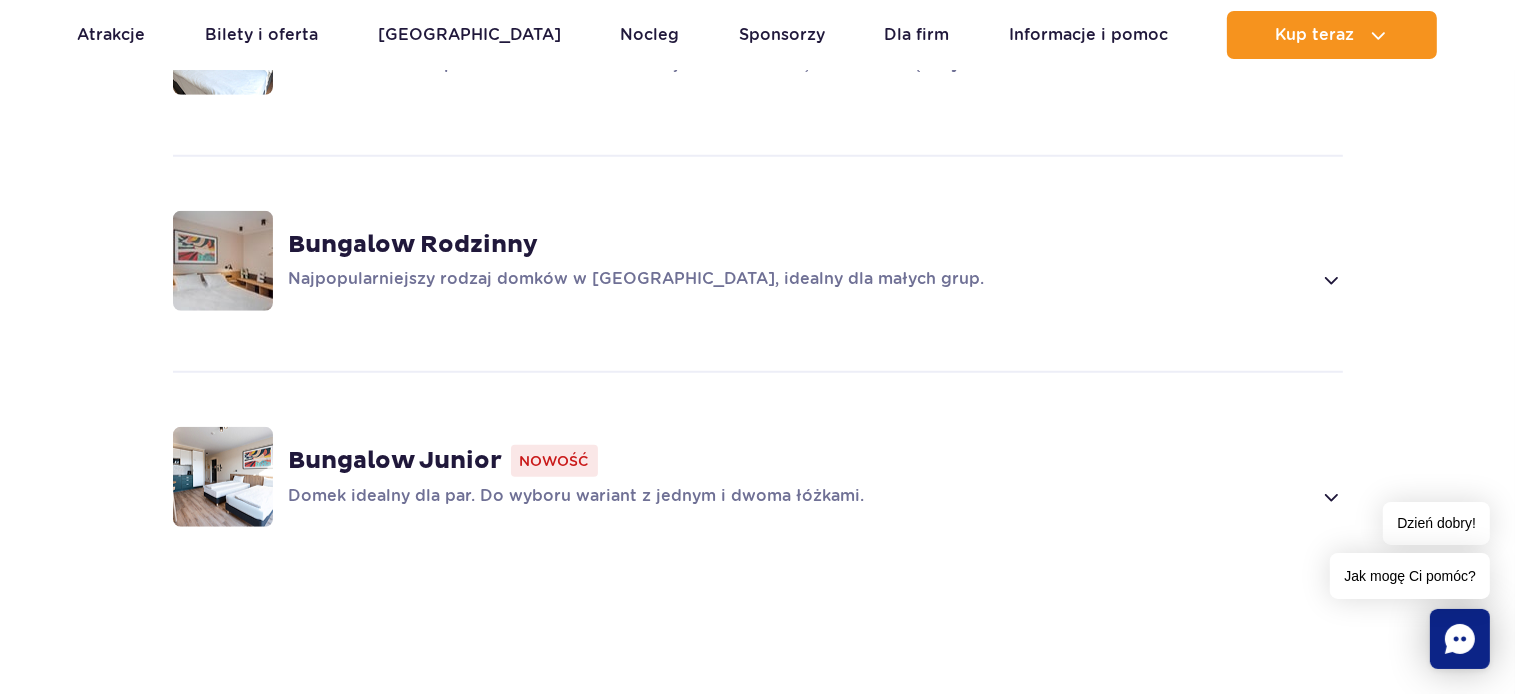 click at bounding box center (1330, 280) 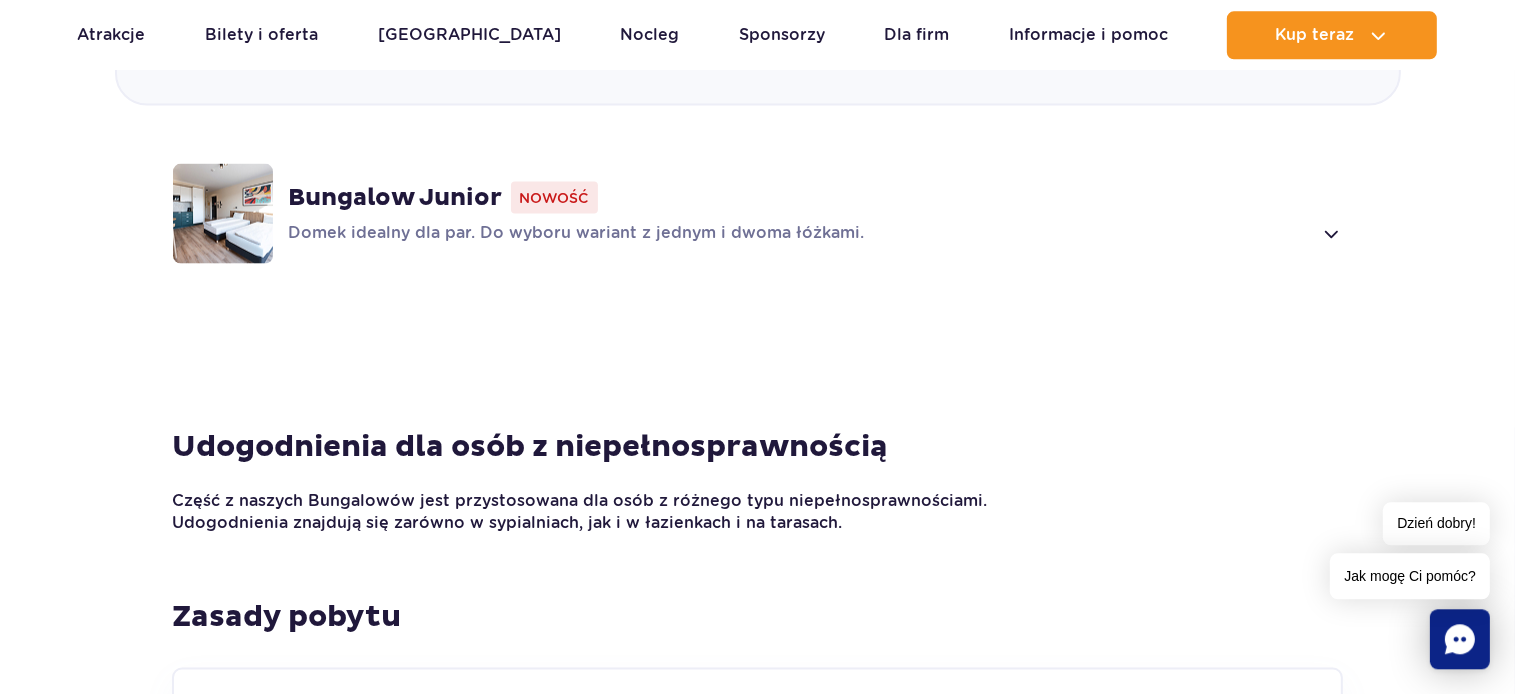 scroll, scrollTop: 2883, scrollLeft: 0, axis: vertical 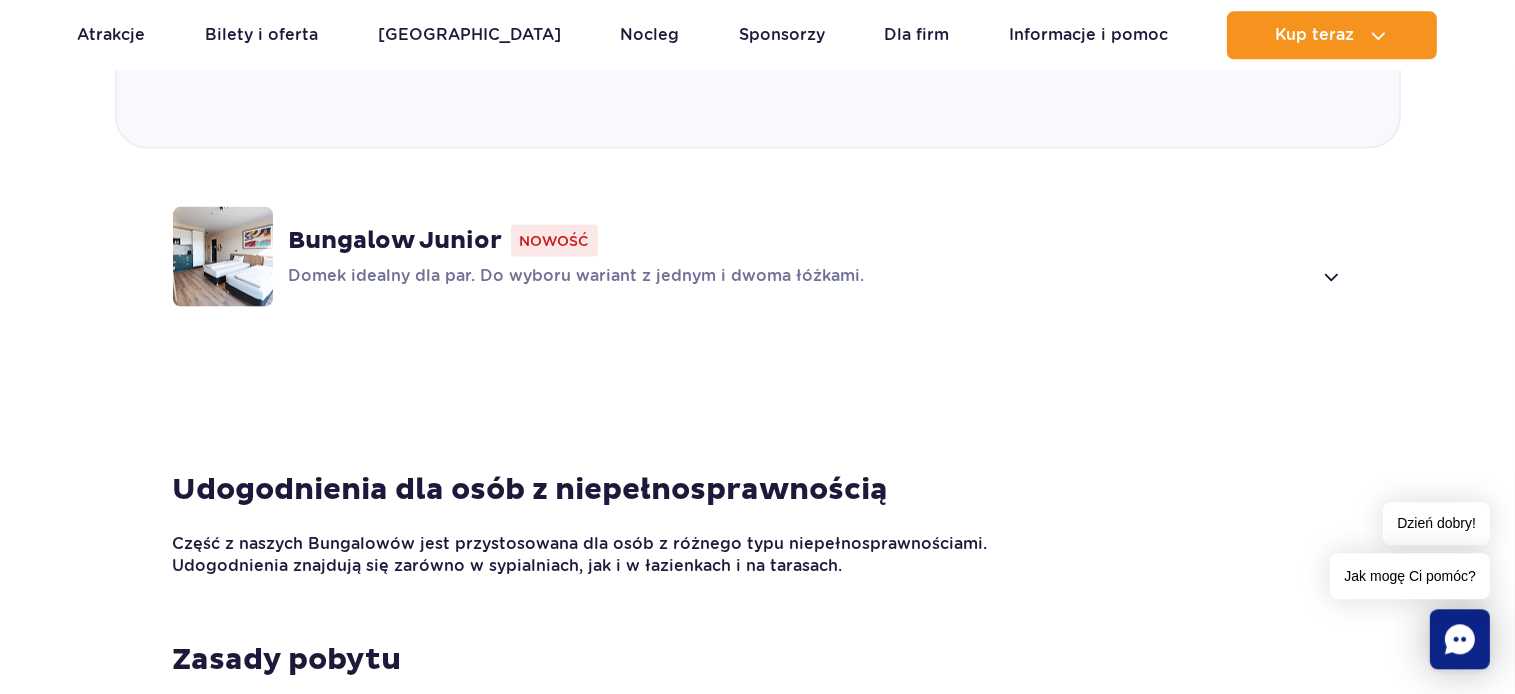 click at bounding box center (1330, 276) 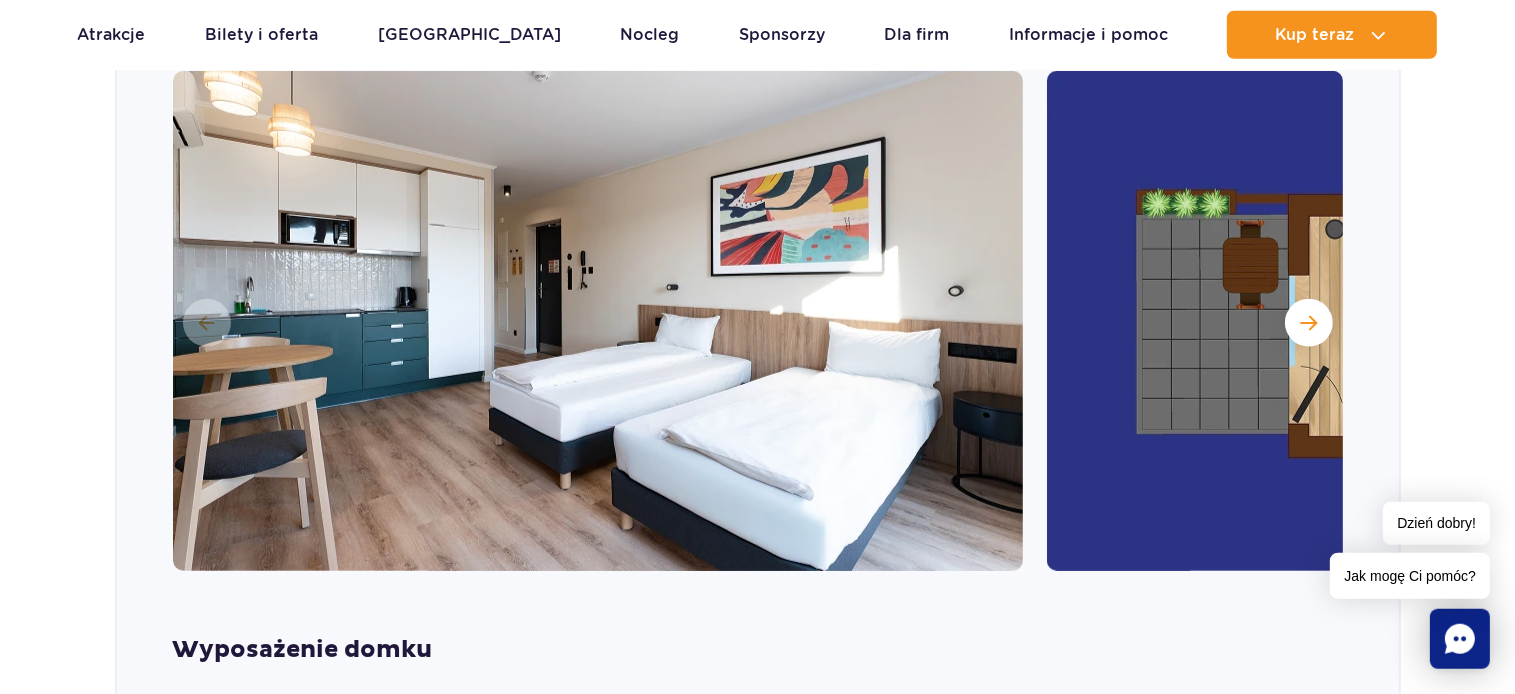 scroll, scrollTop: 2153, scrollLeft: 0, axis: vertical 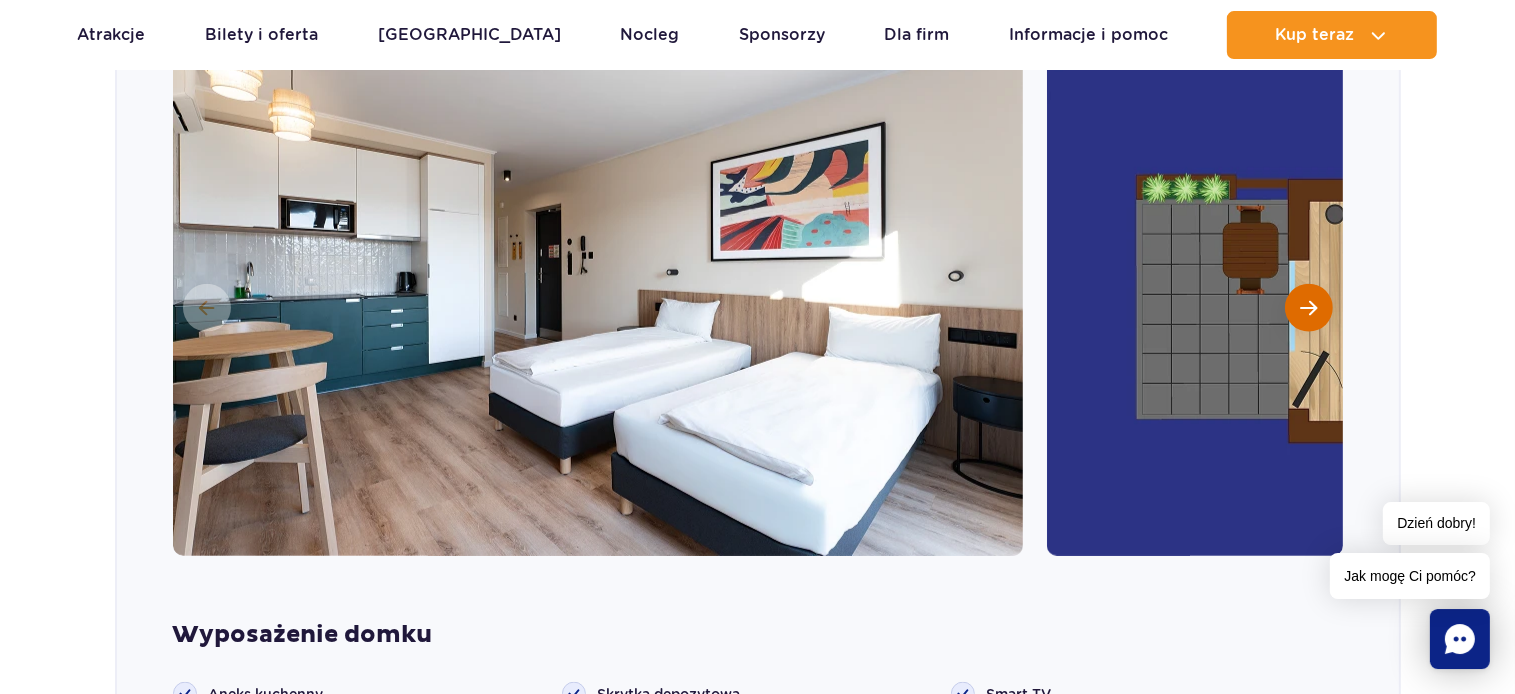 click at bounding box center (1309, 308) 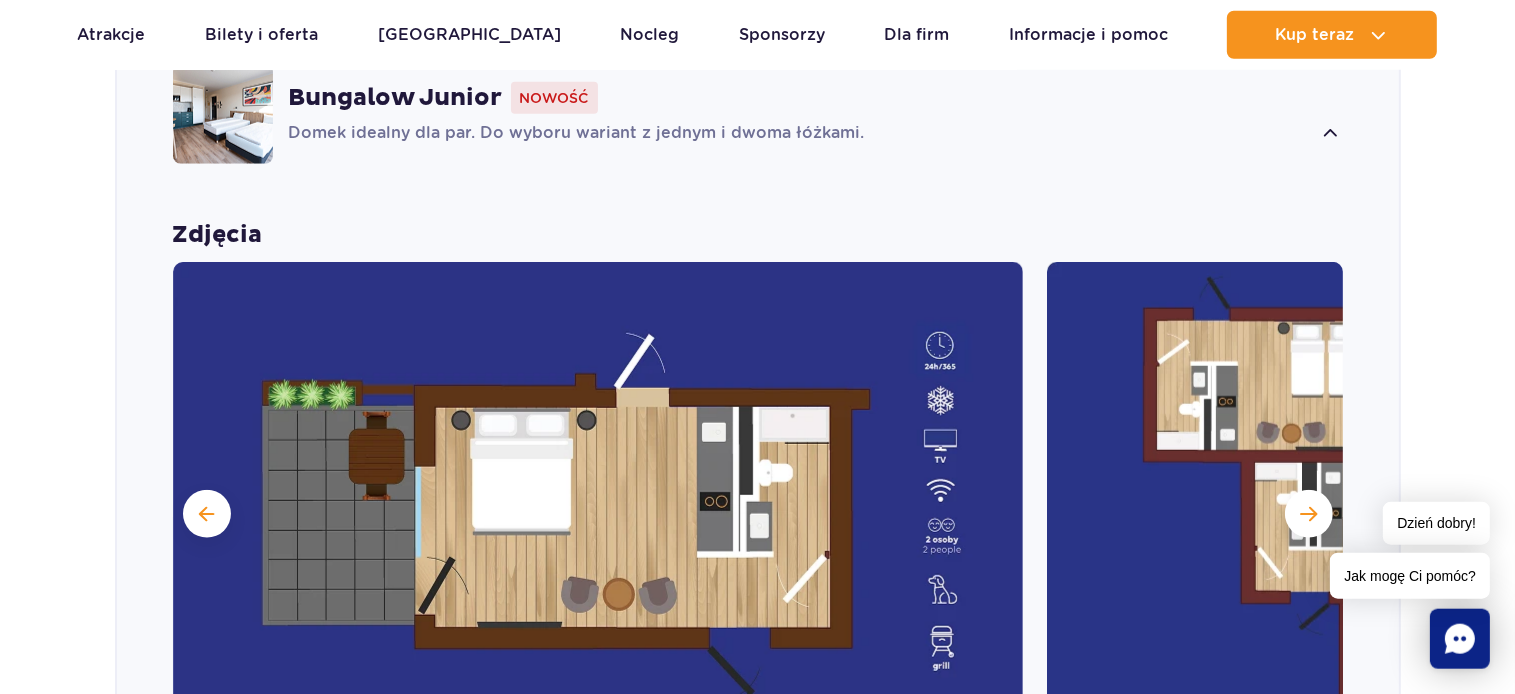 scroll, scrollTop: 1942, scrollLeft: 0, axis: vertical 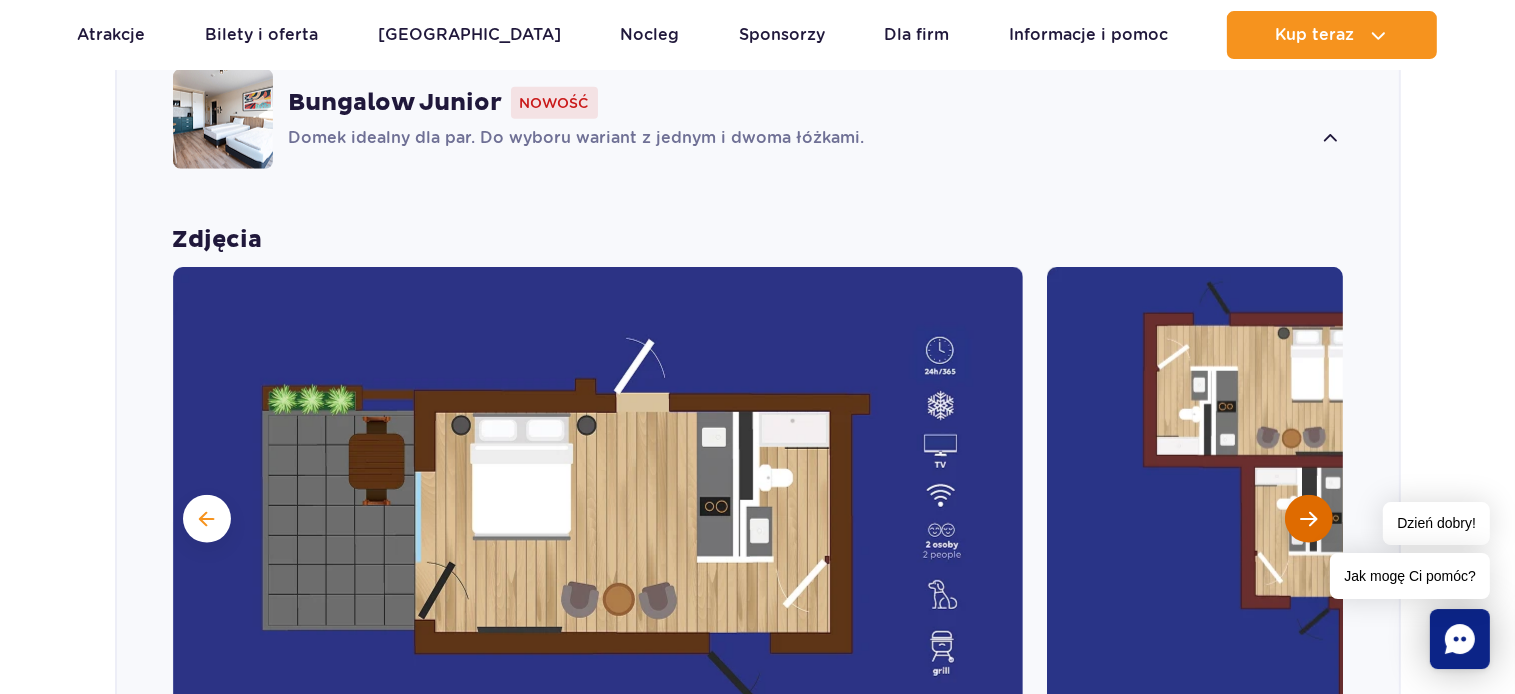 click at bounding box center (1308, 519) 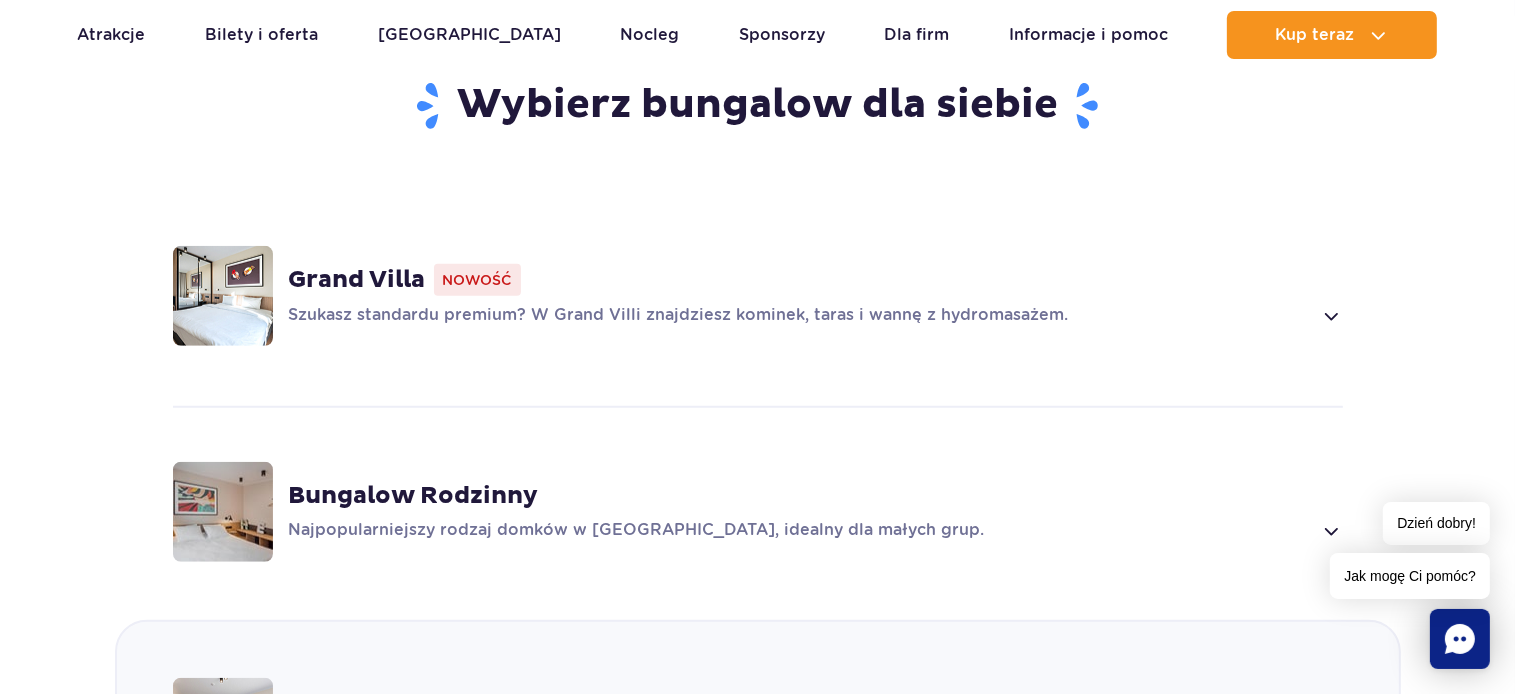 scroll, scrollTop: 1414, scrollLeft: 0, axis: vertical 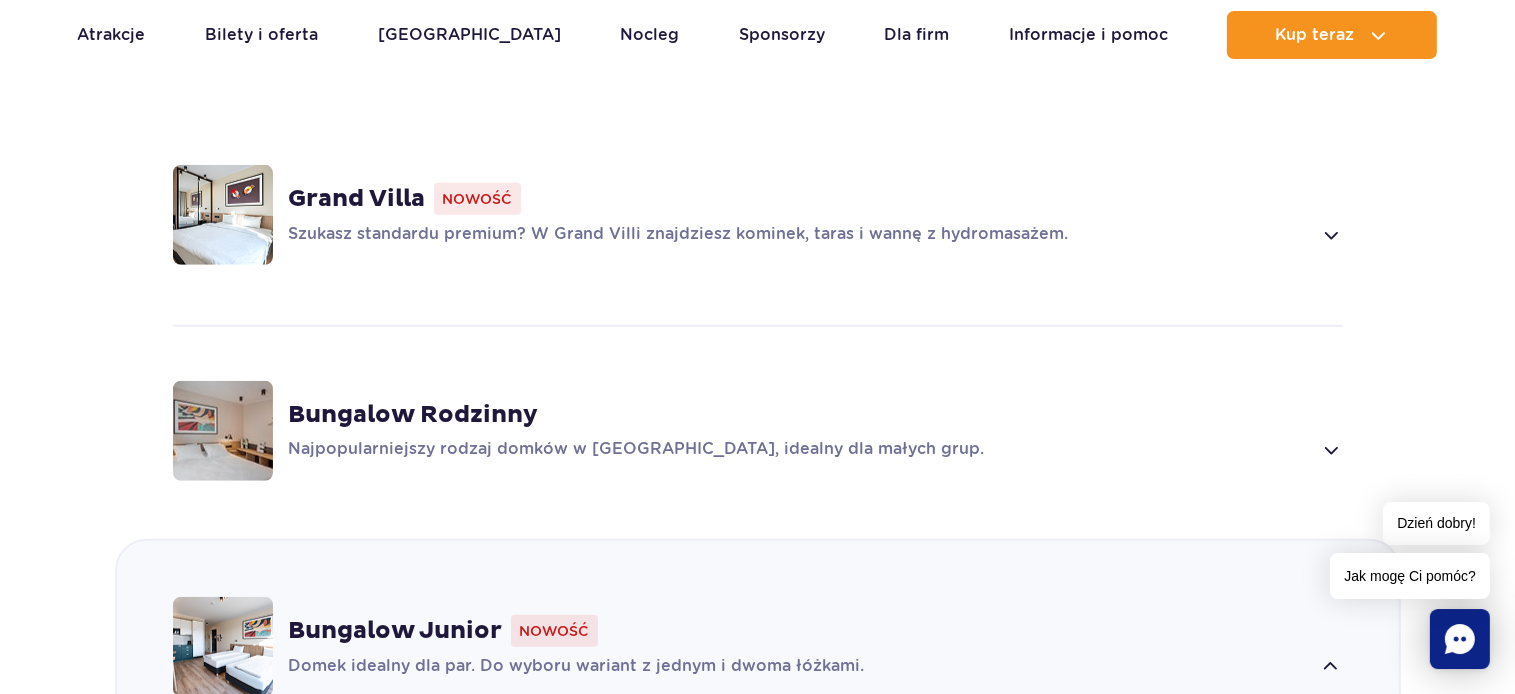 click at bounding box center [1330, 450] 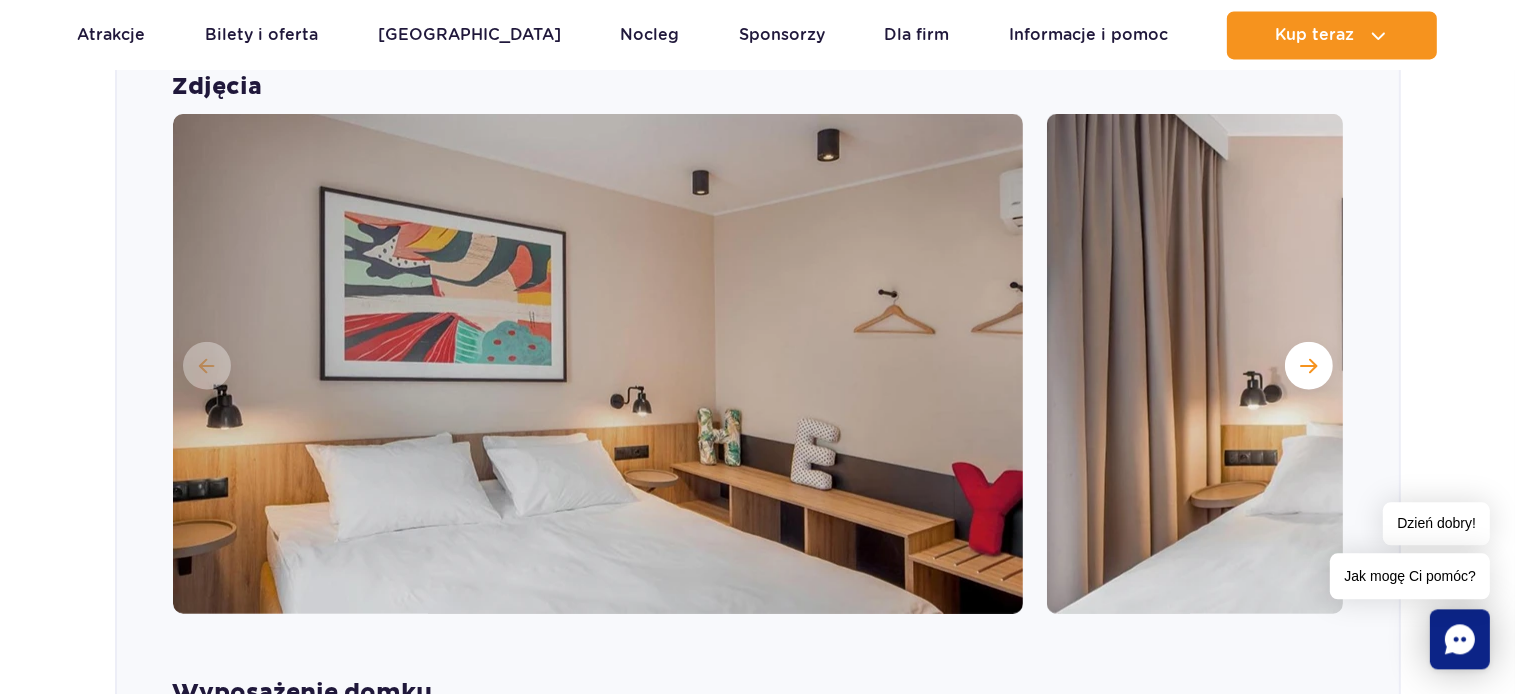scroll, scrollTop: 1900, scrollLeft: 0, axis: vertical 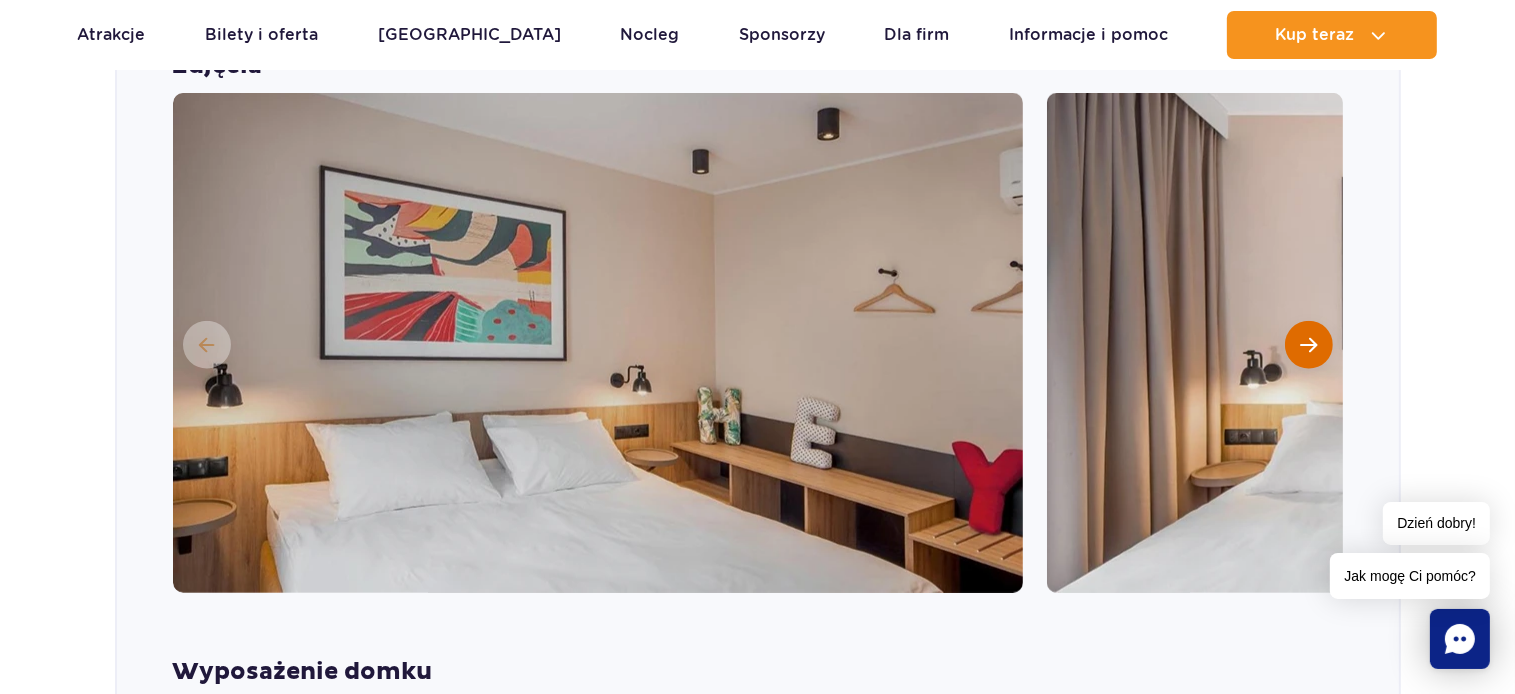 click at bounding box center [1309, 345] 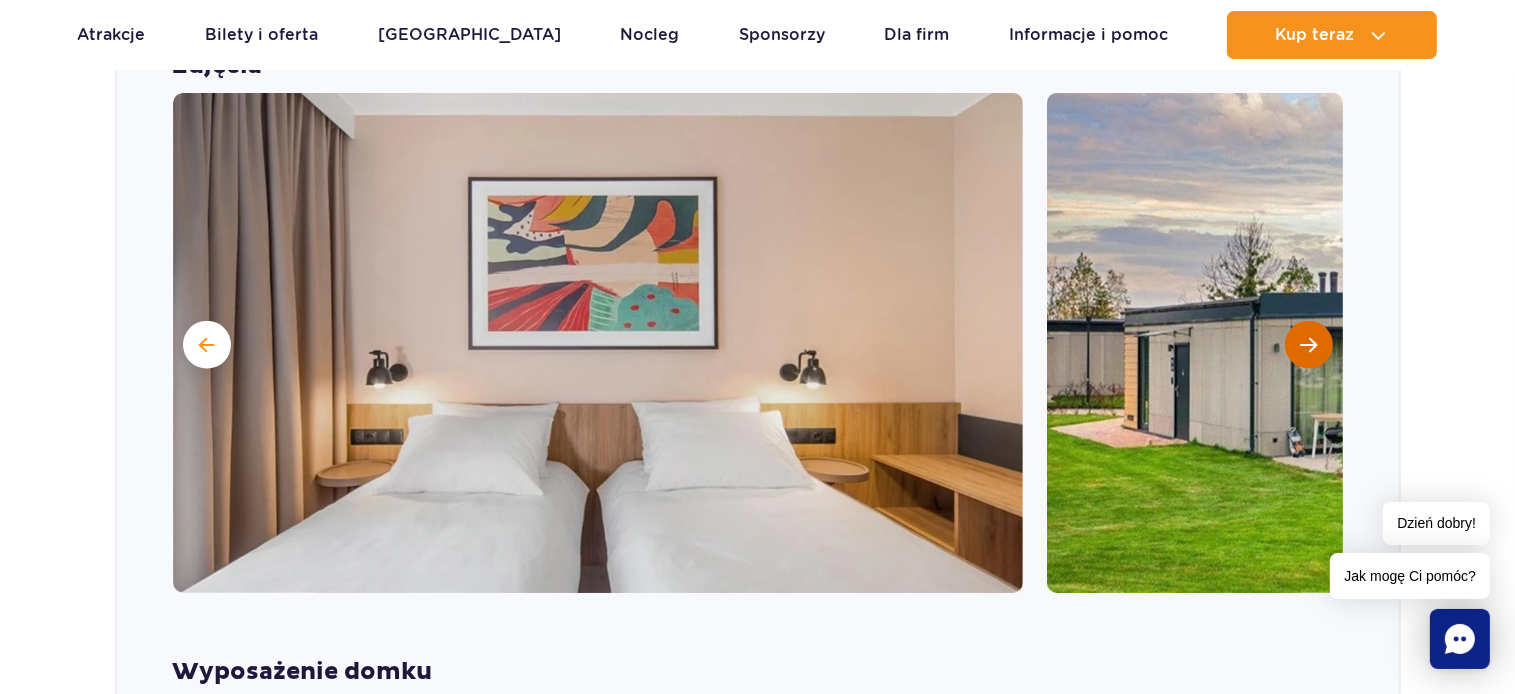 click at bounding box center (1309, 345) 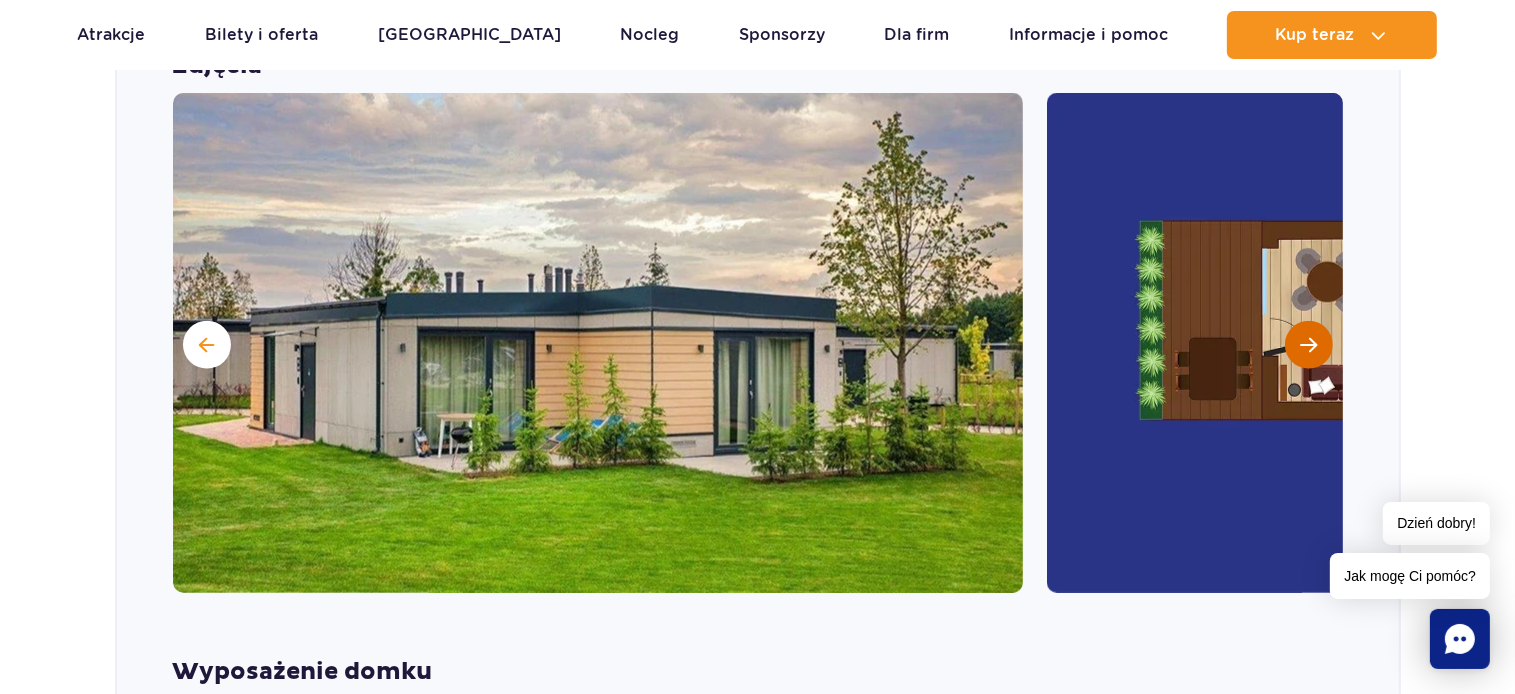 click at bounding box center (1309, 345) 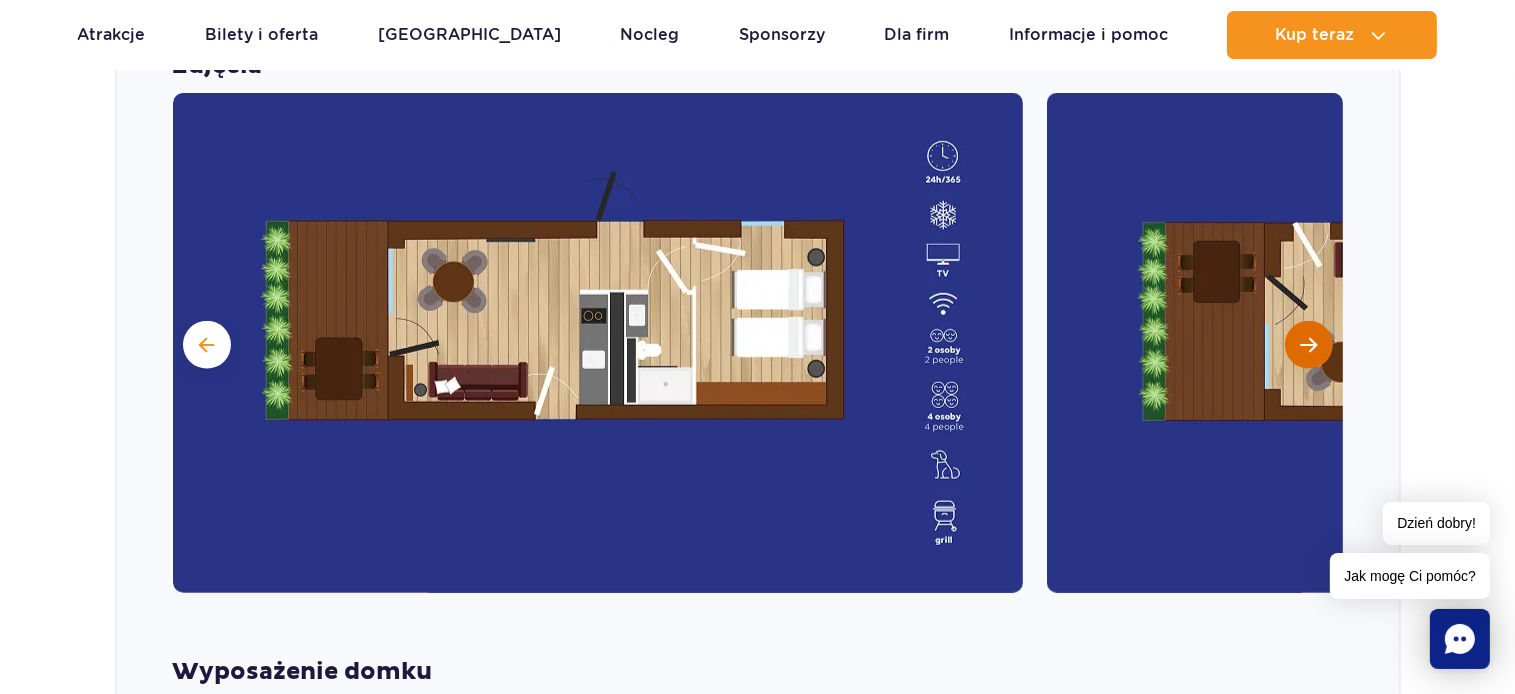 click at bounding box center [1309, 345] 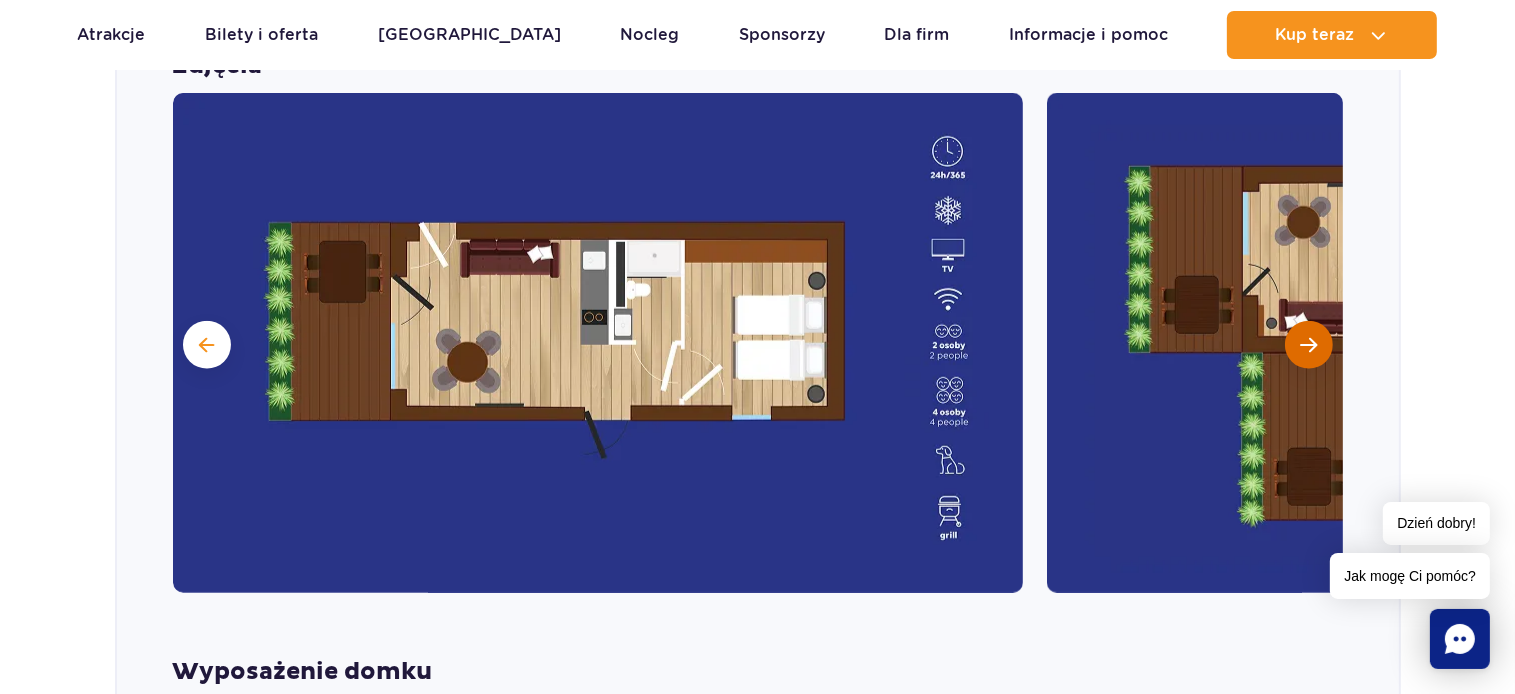 click at bounding box center [1309, 345] 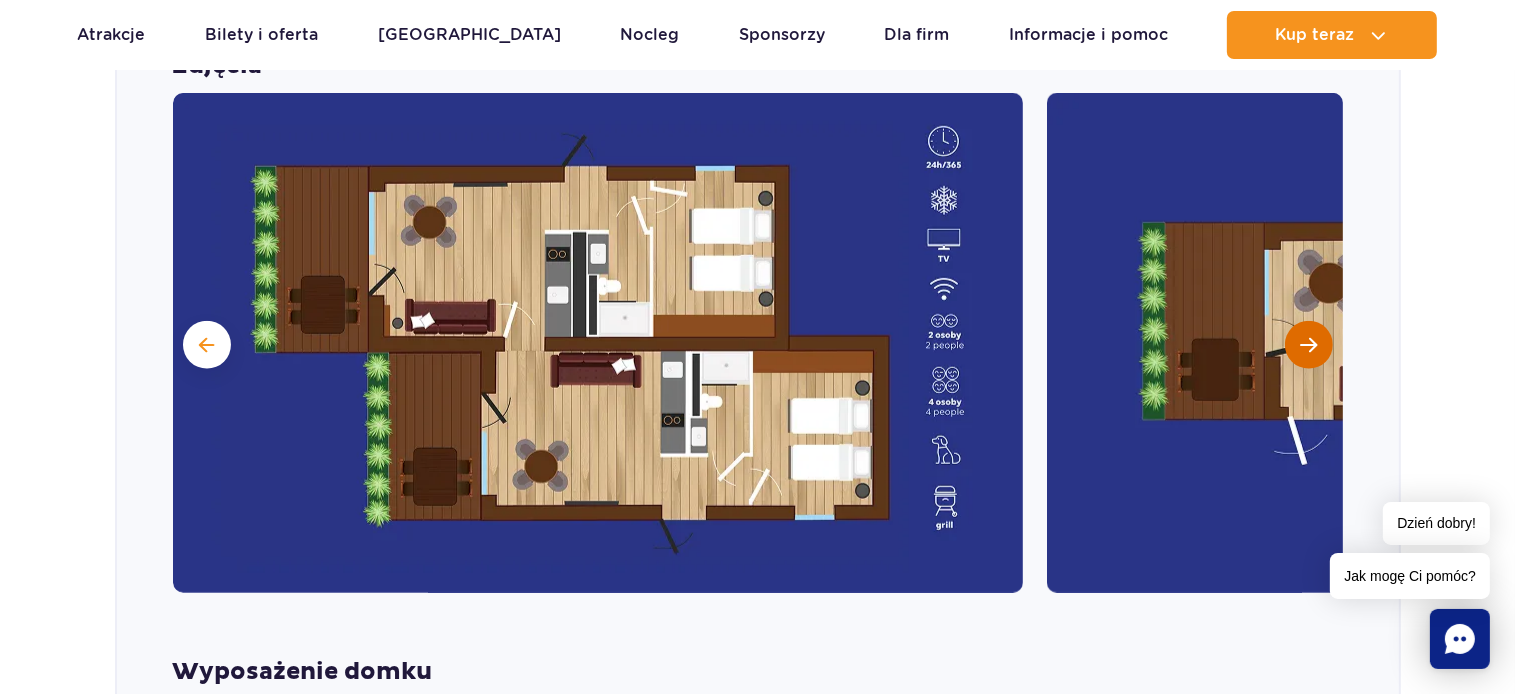 click at bounding box center [1309, 345] 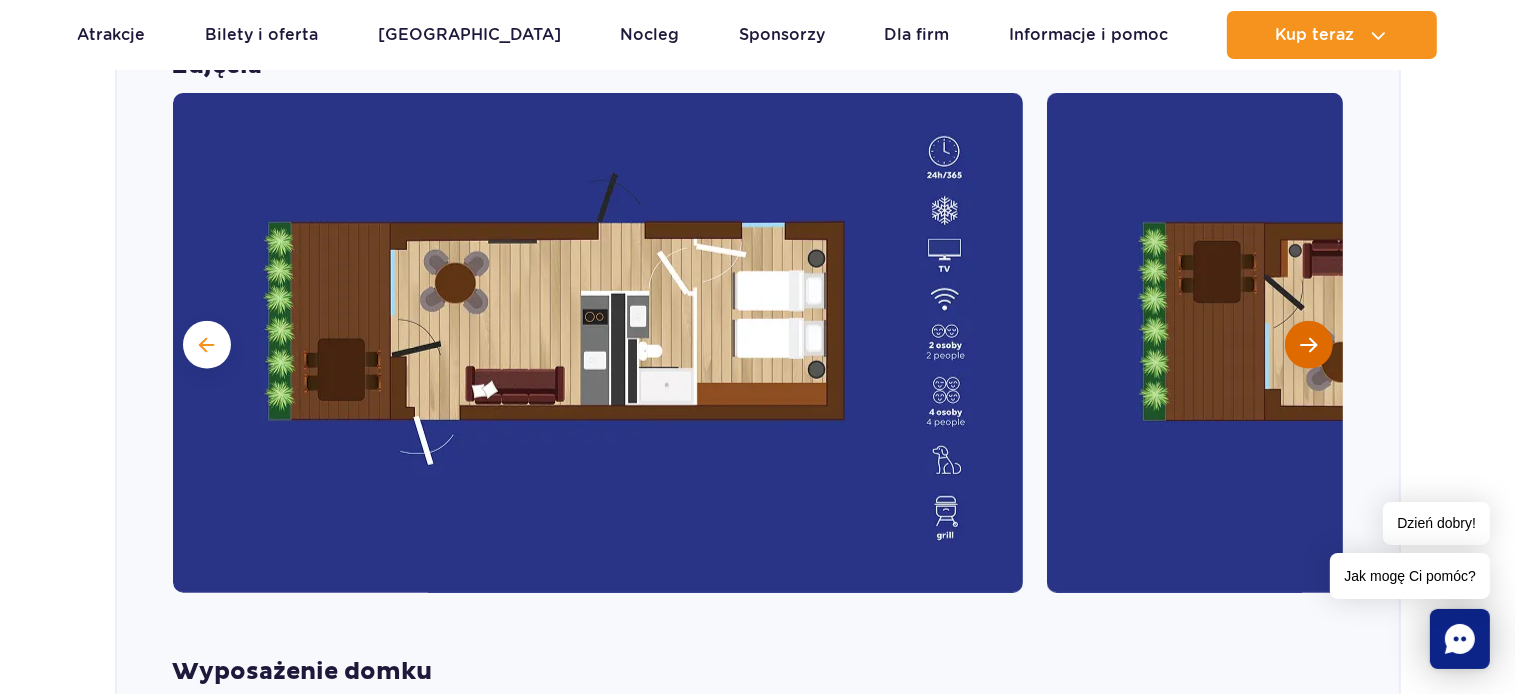 click at bounding box center [1309, 345] 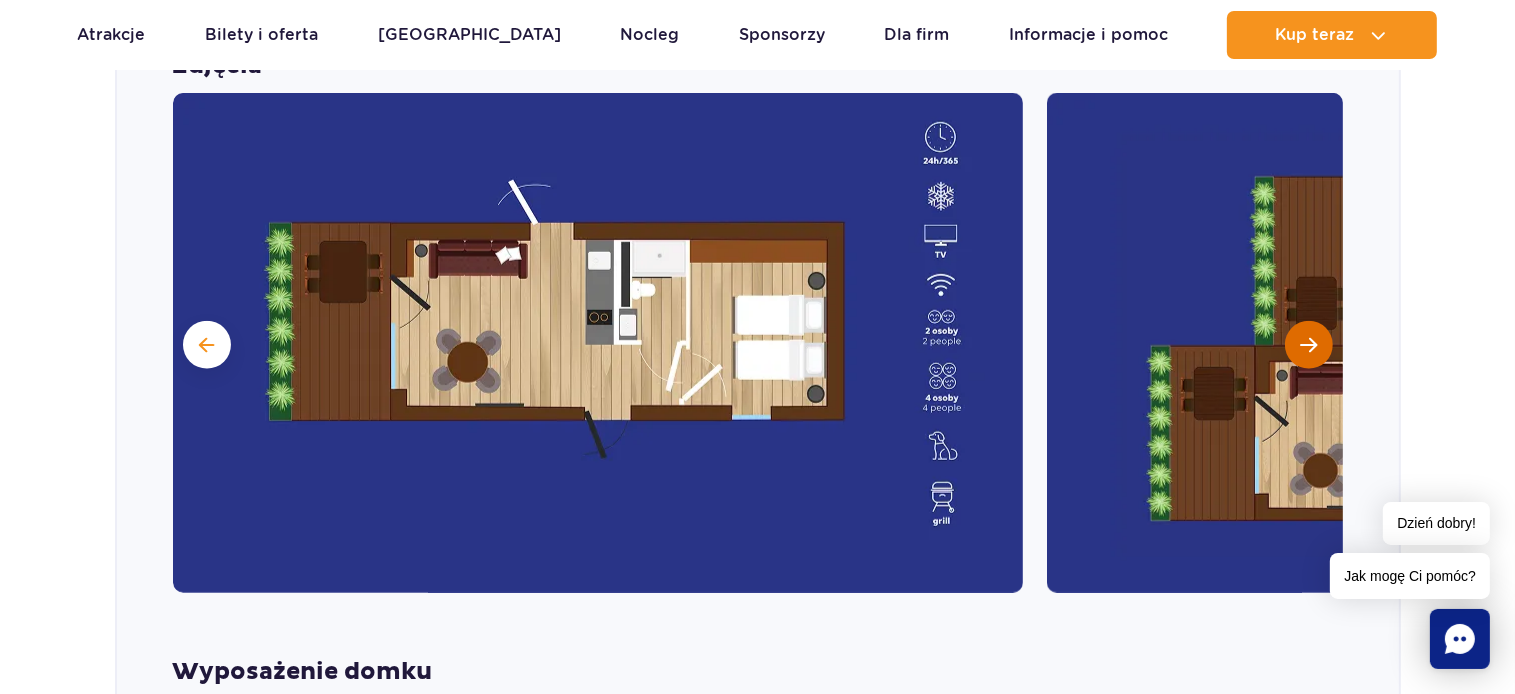 click at bounding box center (1309, 345) 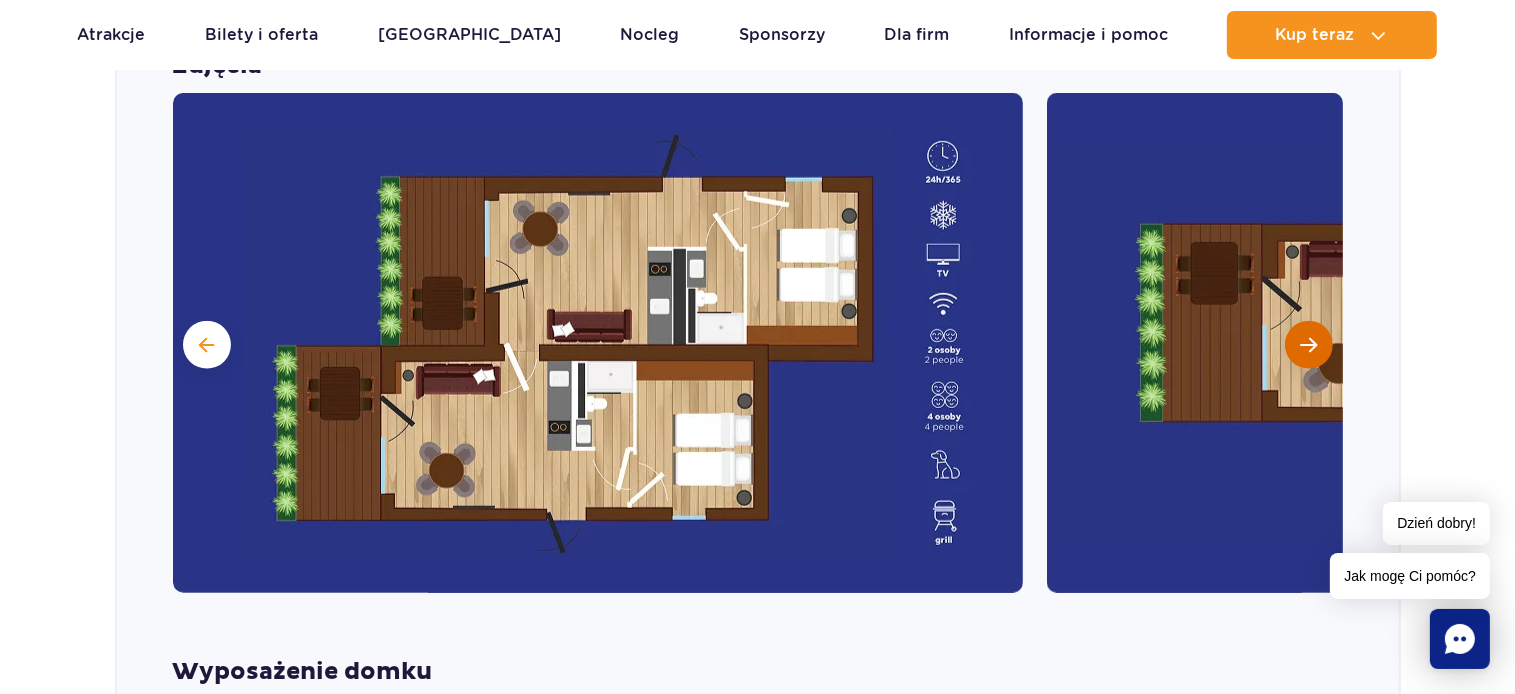 click at bounding box center (1309, 345) 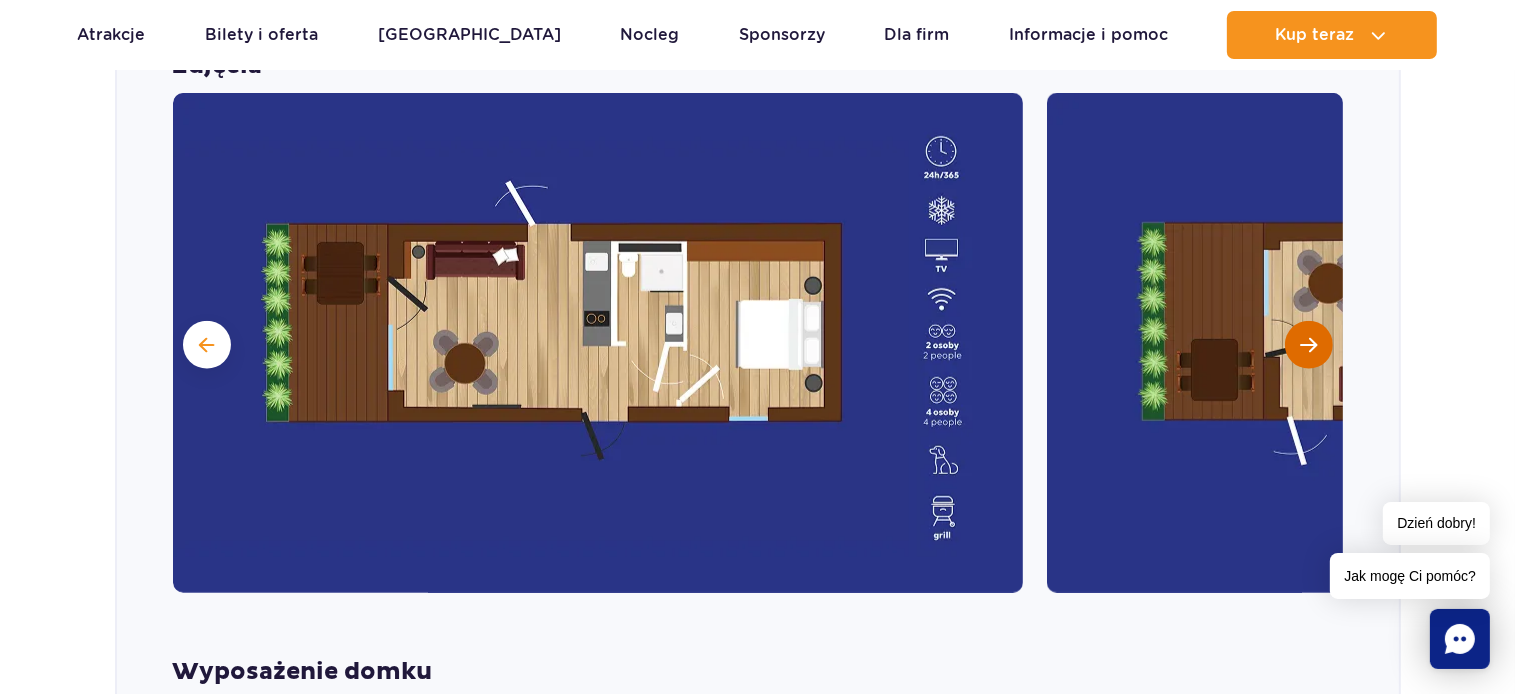 click at bounding box center [1309, 345] 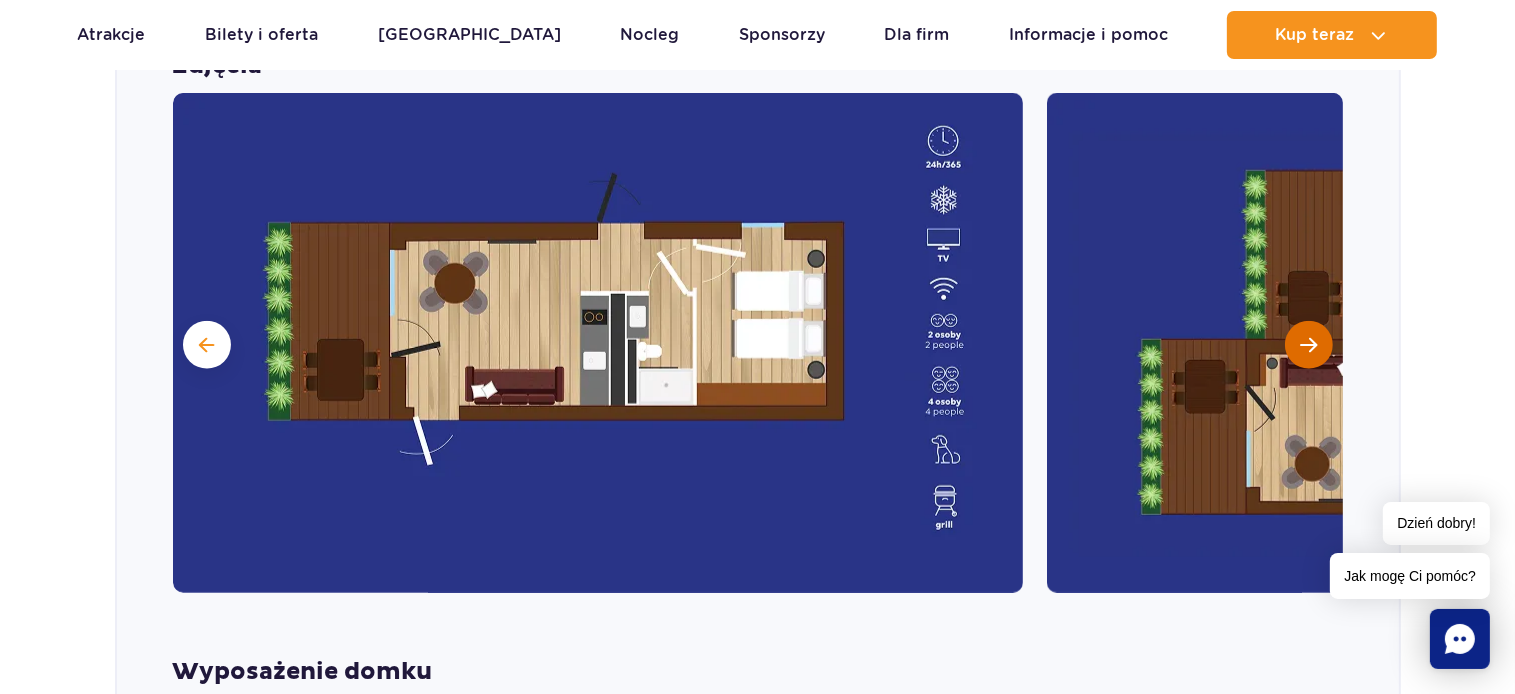 click at bounding box center [1309, 345] 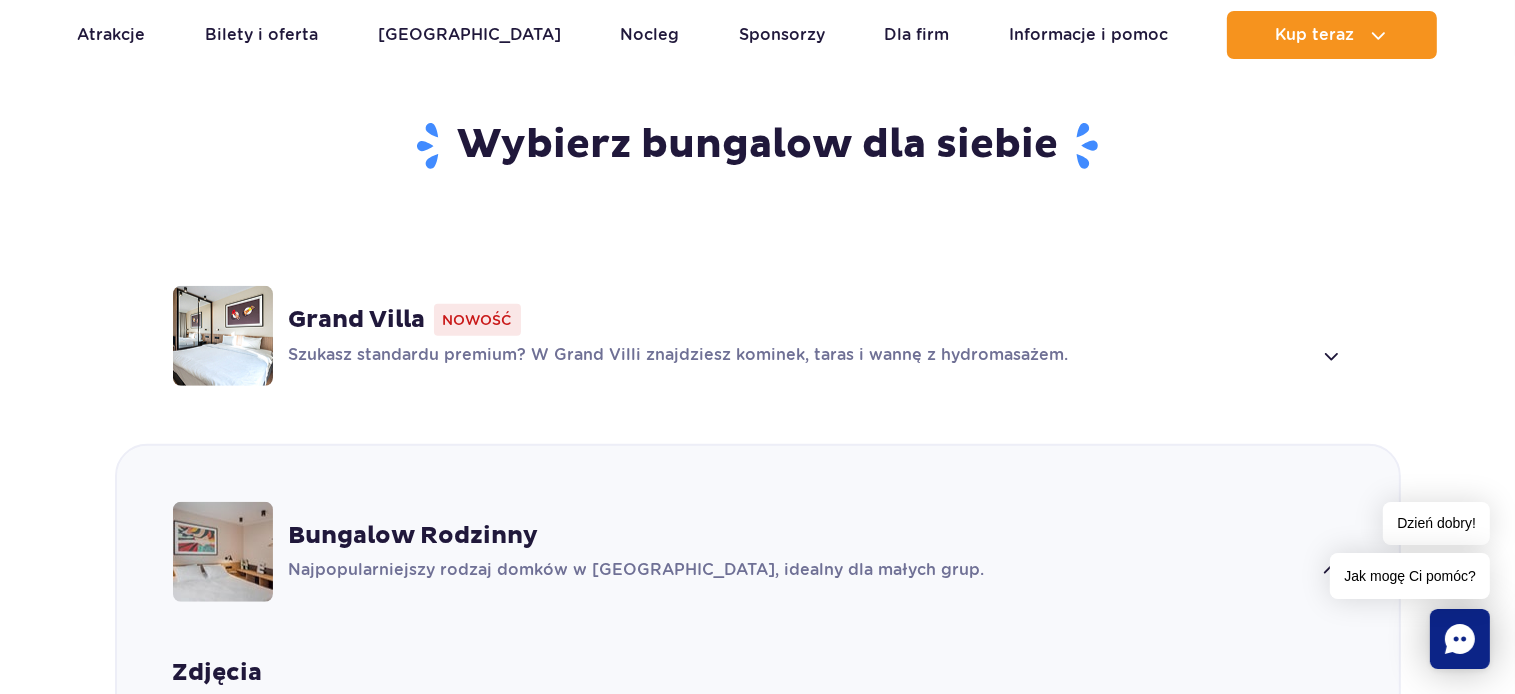 scroll, scrollTop: 1267, scrollLeft: 0, axis: vertical 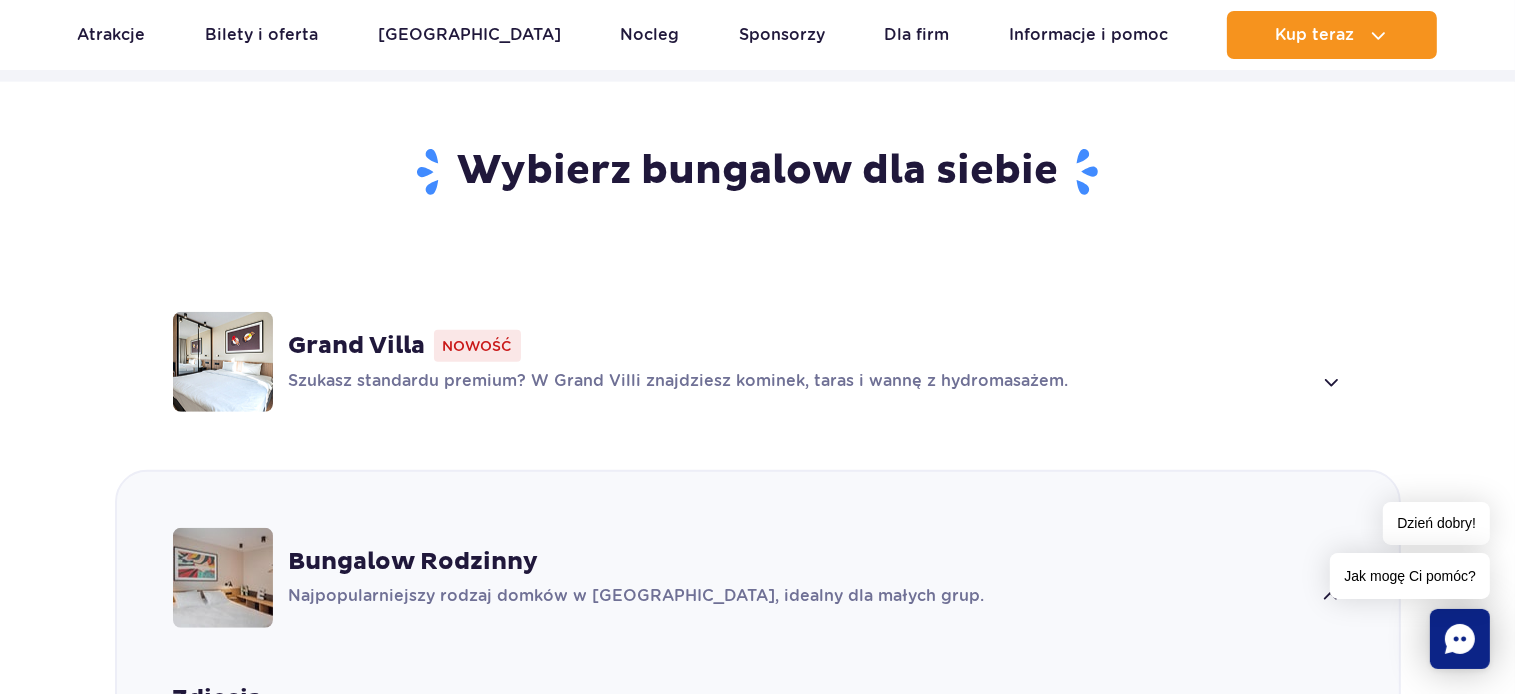 click at bounding box center (1330, 382) 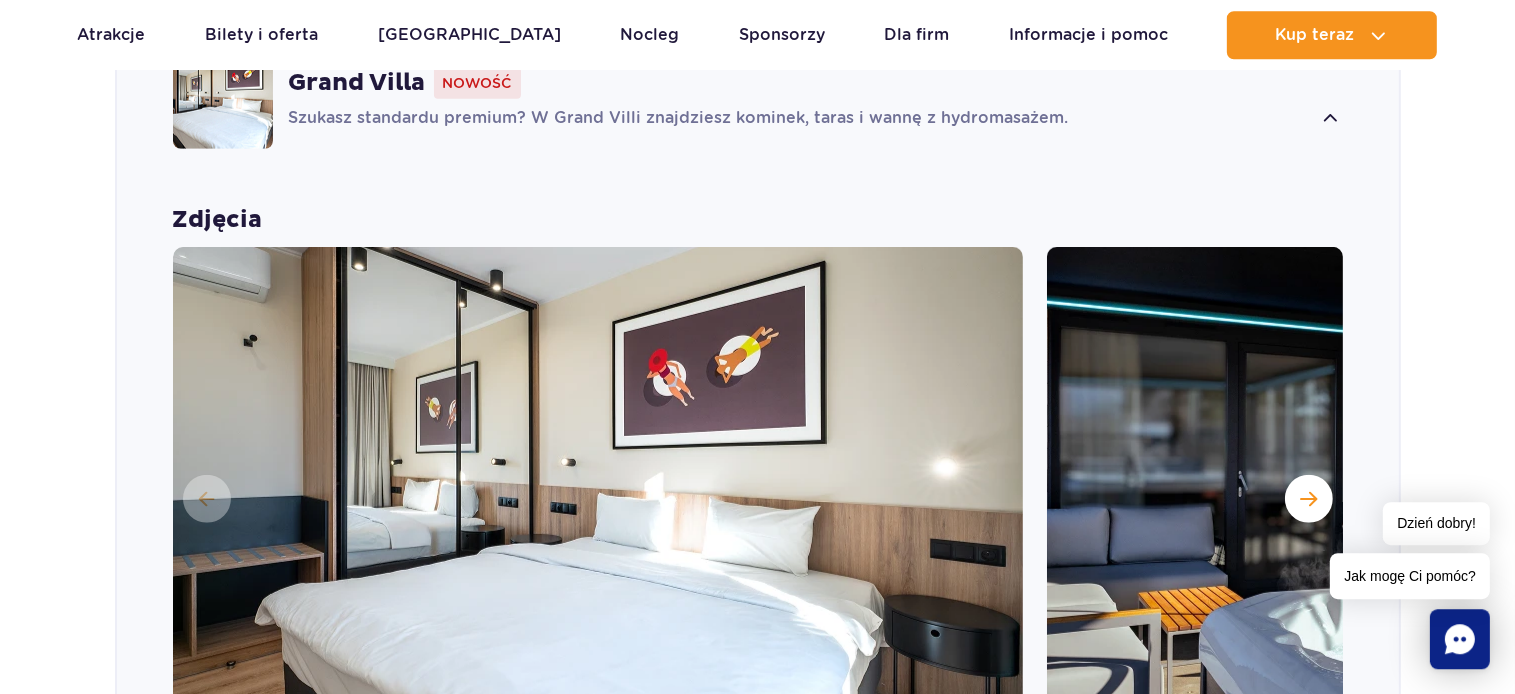 scroll, scrollTop: 1689, scrollLeft: 0, axis: vertical 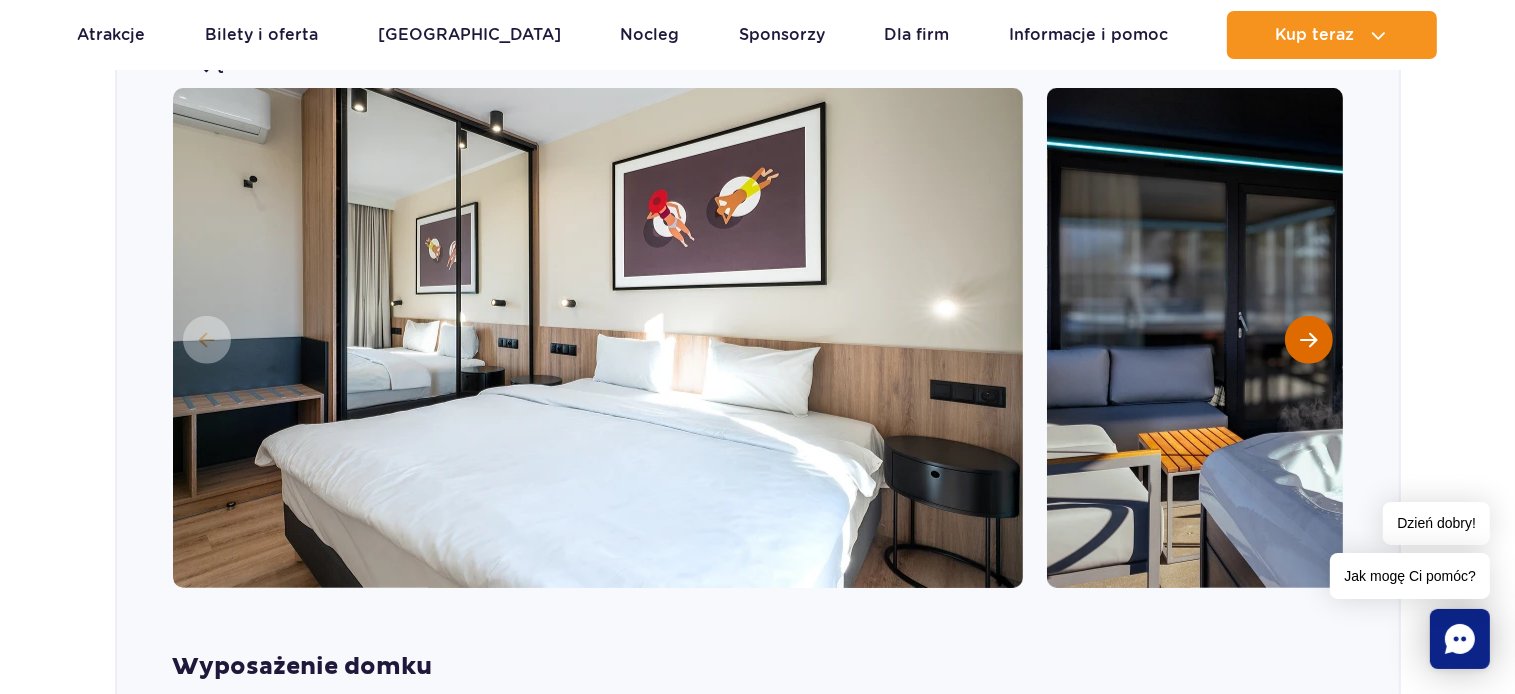 click at bounding box center (1309, 340) 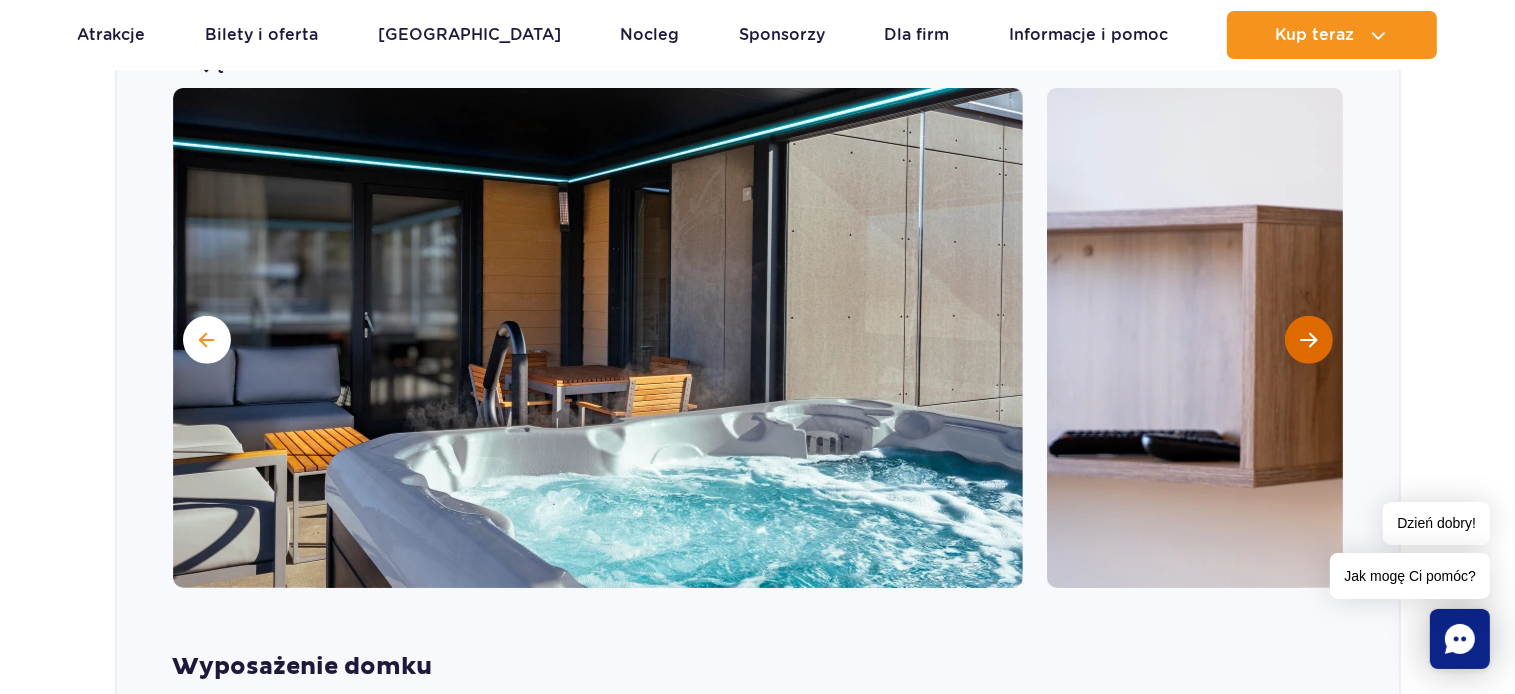 click at bounding box center (1309, 340) 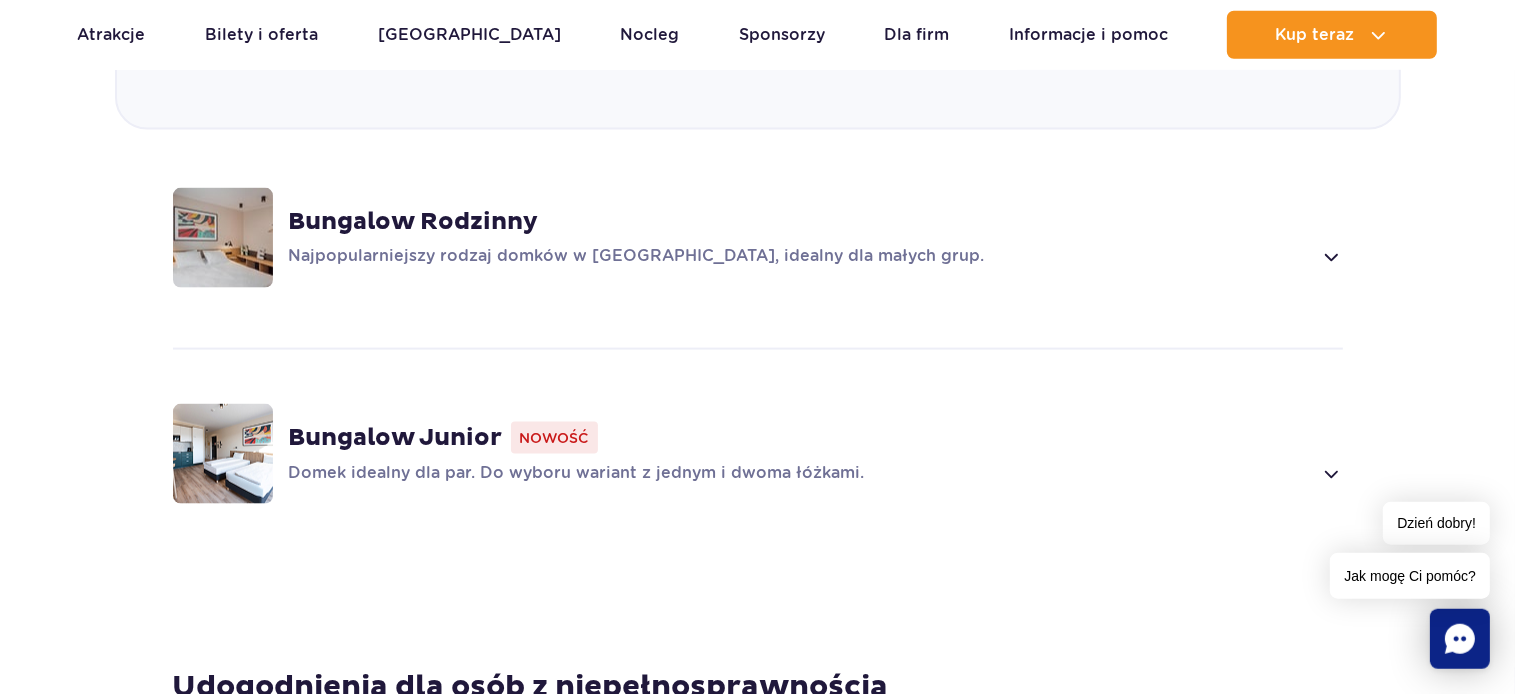 scroll, scrollTop: 2851, scrollLeft: 0, axis: vertical 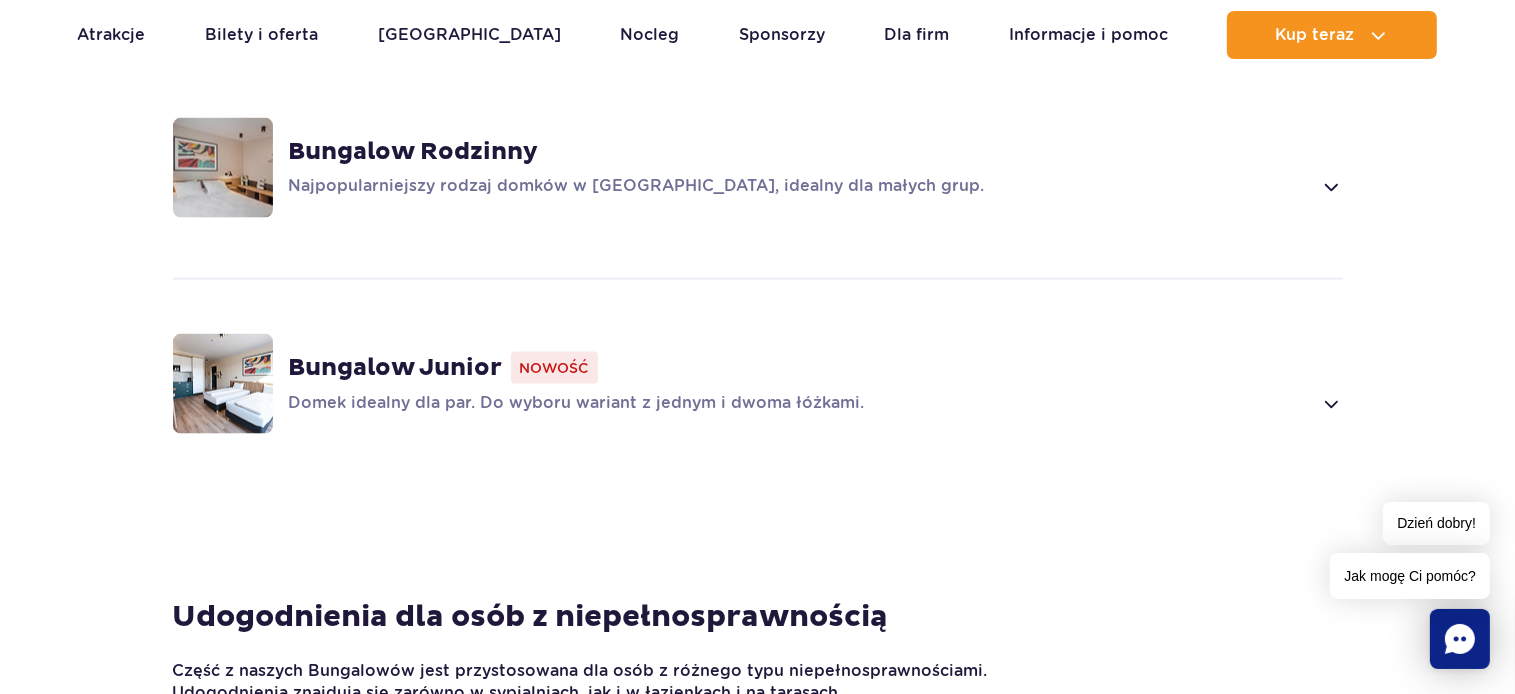 click at bounding box center (1330, 187) 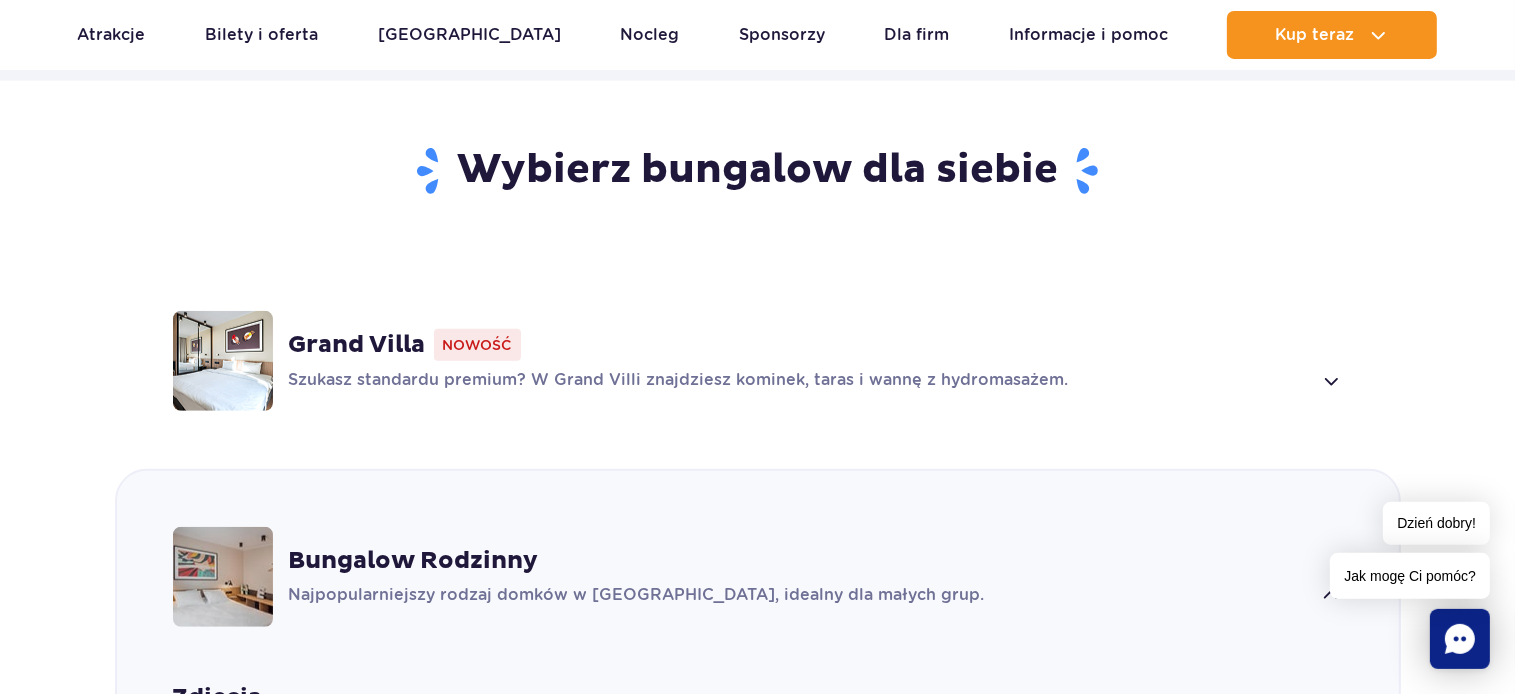 scroll, scrollTop: 1267, scrollLeft: 0, axis: vertical 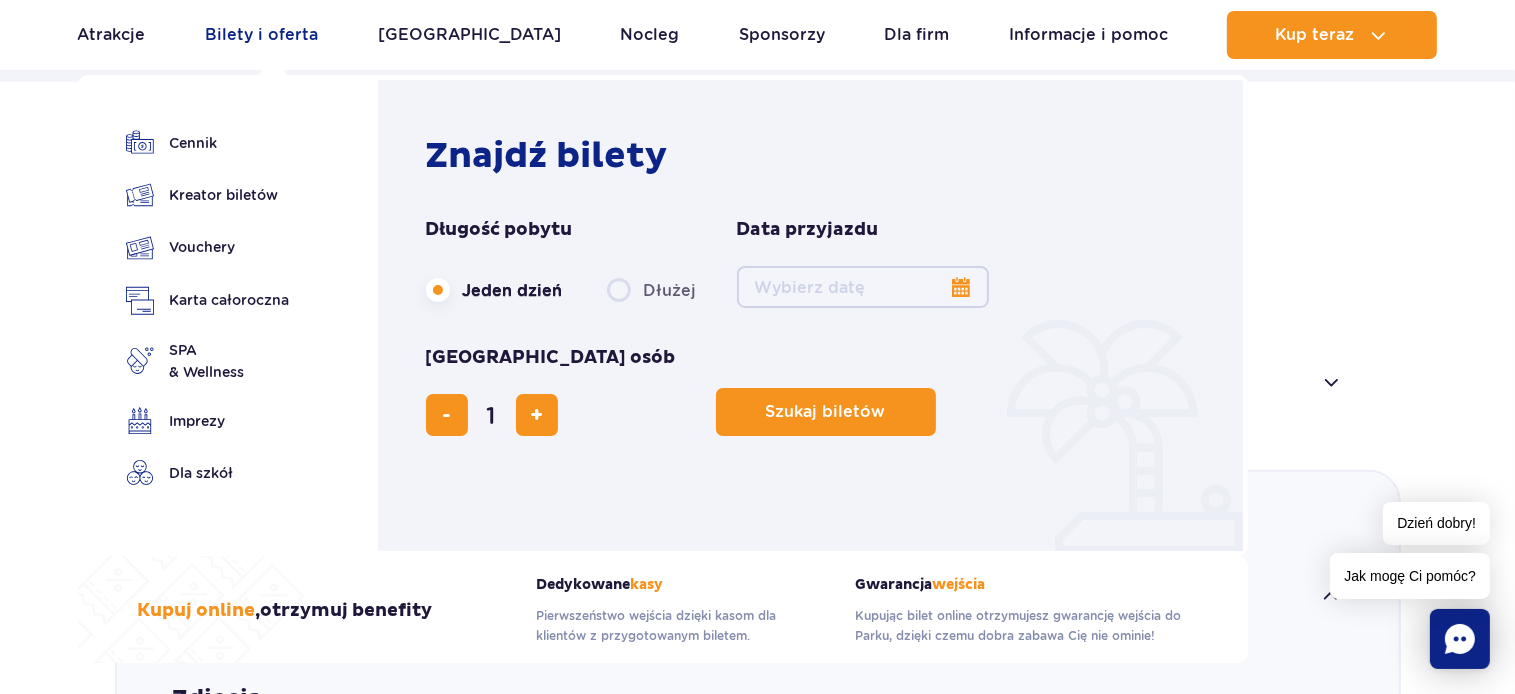 click on "Bilety i oferta" at bounding box center (261, 35) 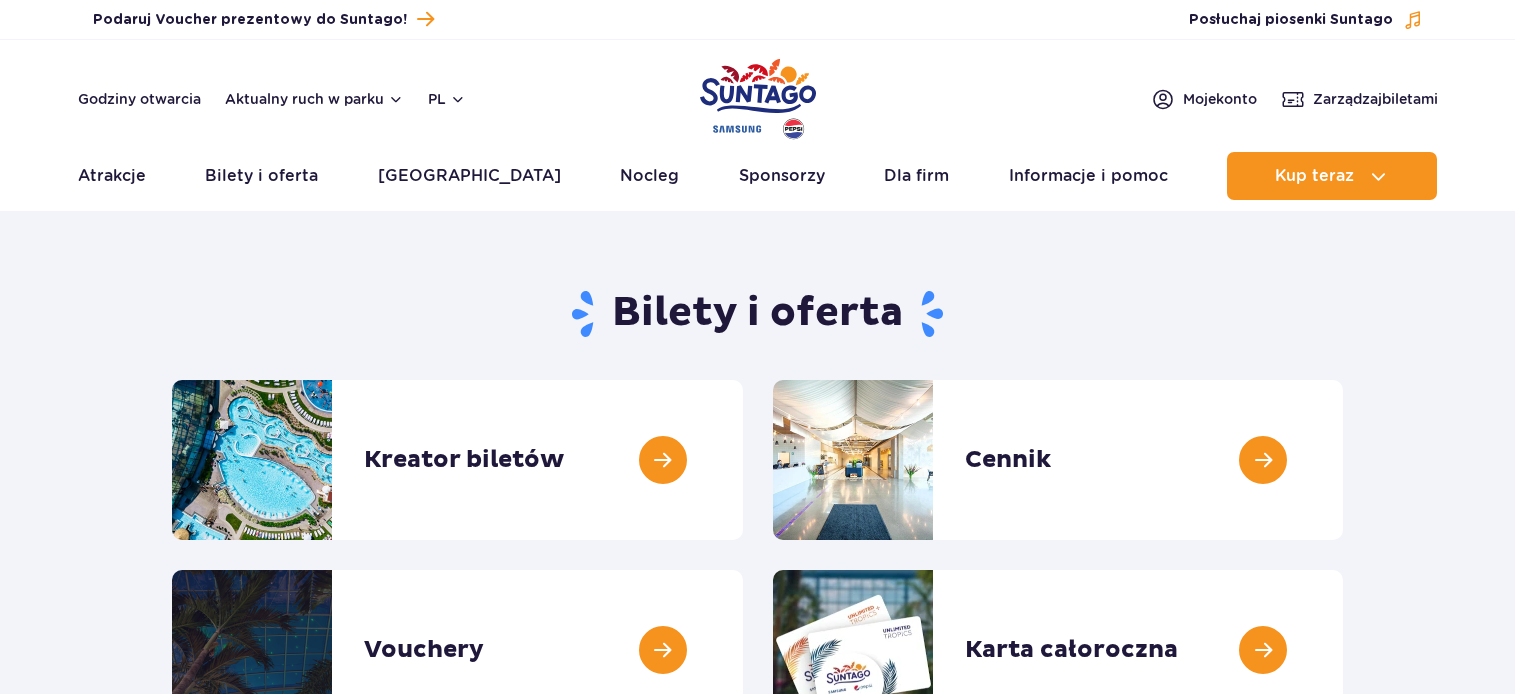 scroll, scrollTop: 0, scrollLeft: 0, axis: both 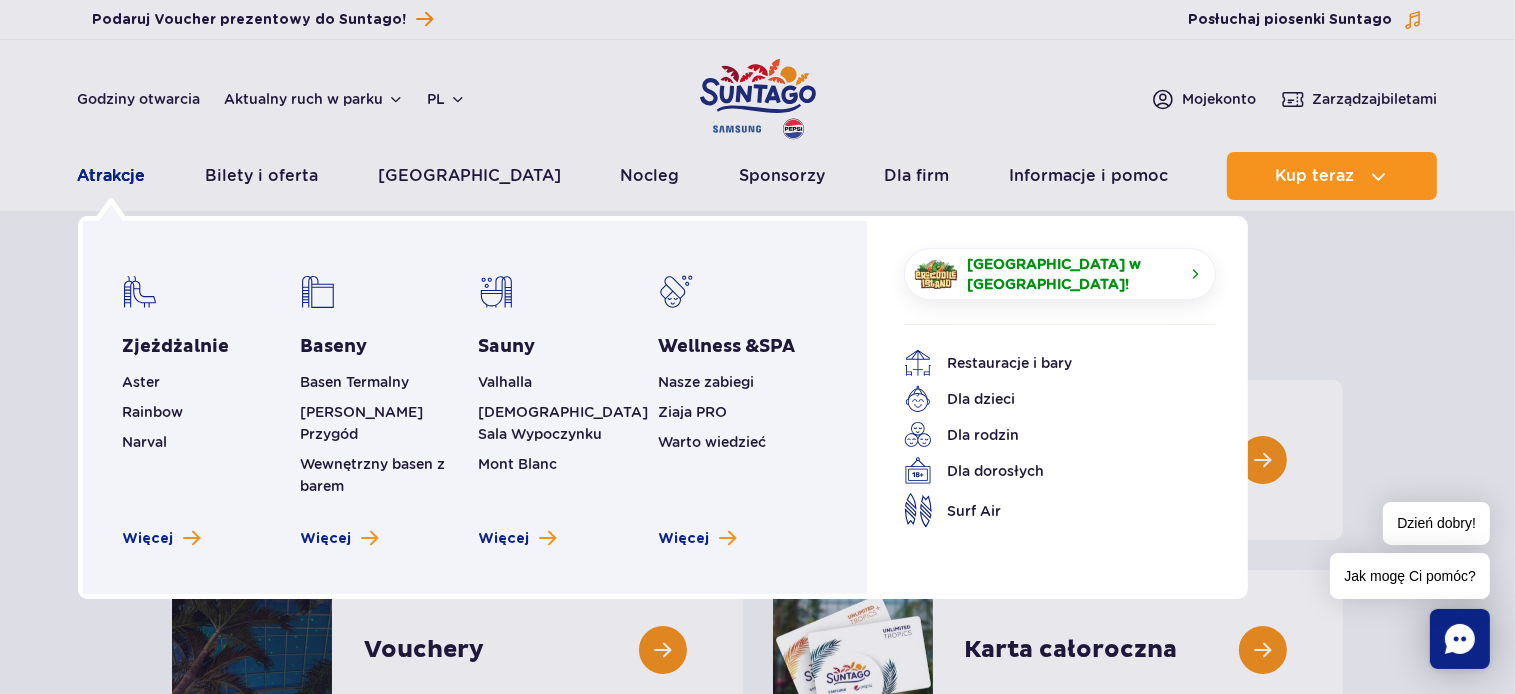 click on "Atrakcje" at bounding box center (112, 176) 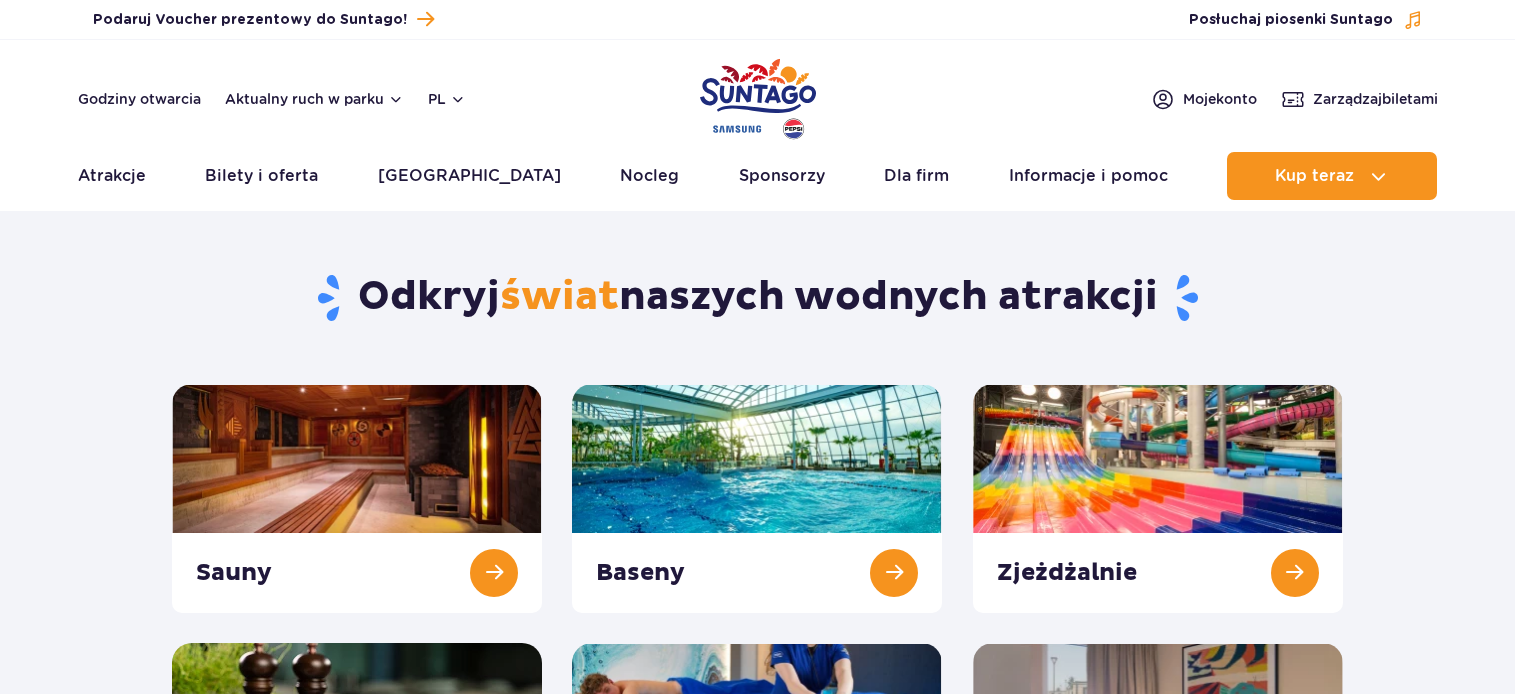 scroll, scrollTop: 0, scrollLeft: 0, axis: both 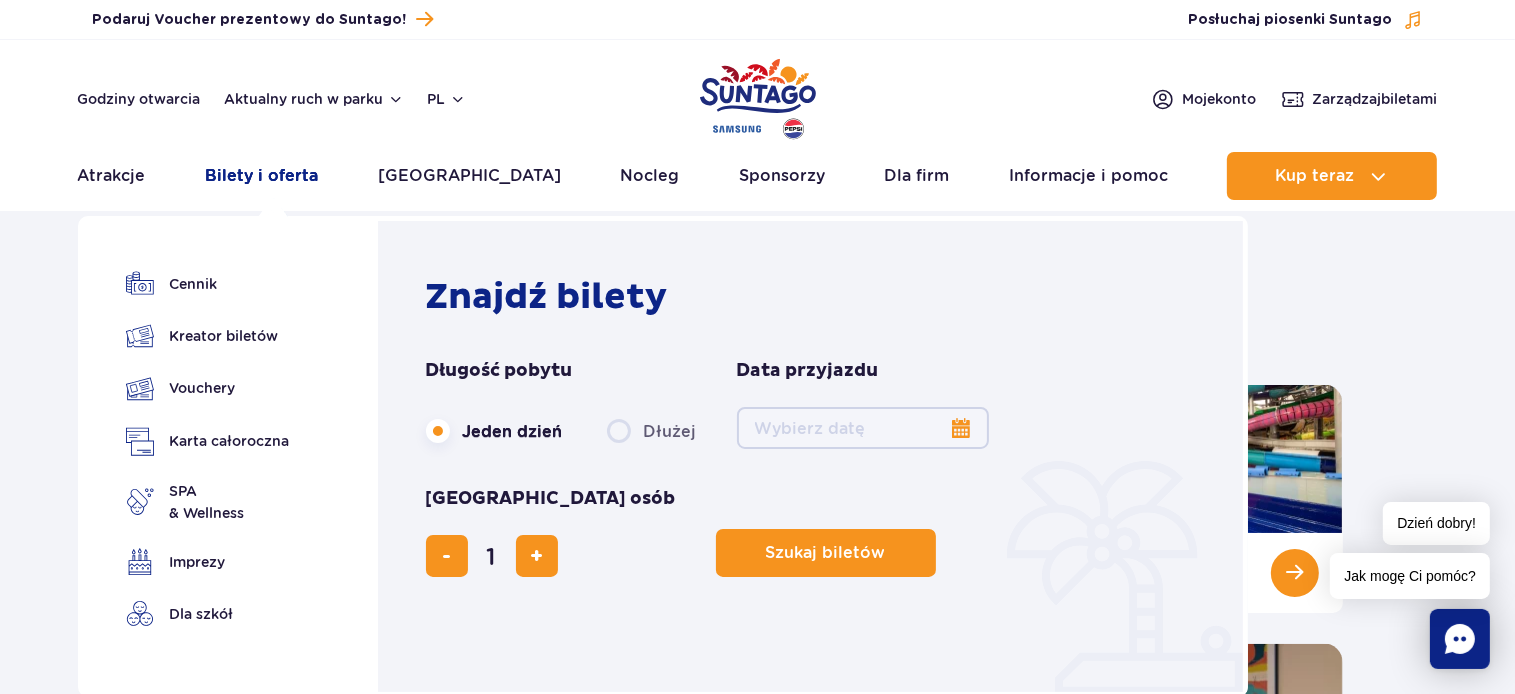 click on "Bilety i oferta" at bounding box center (261, 176) 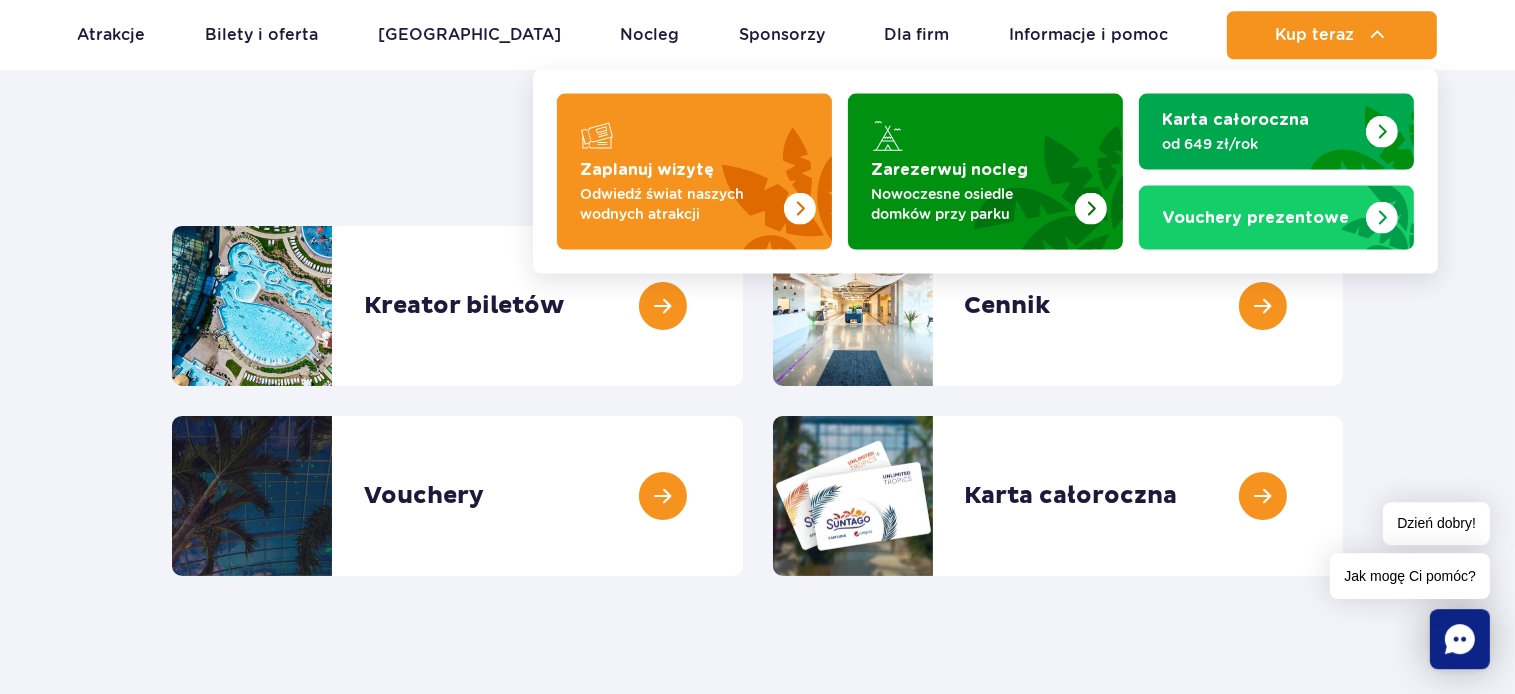 scroll, scrollTop: 211, scrollLeft: 0, axis: vertical 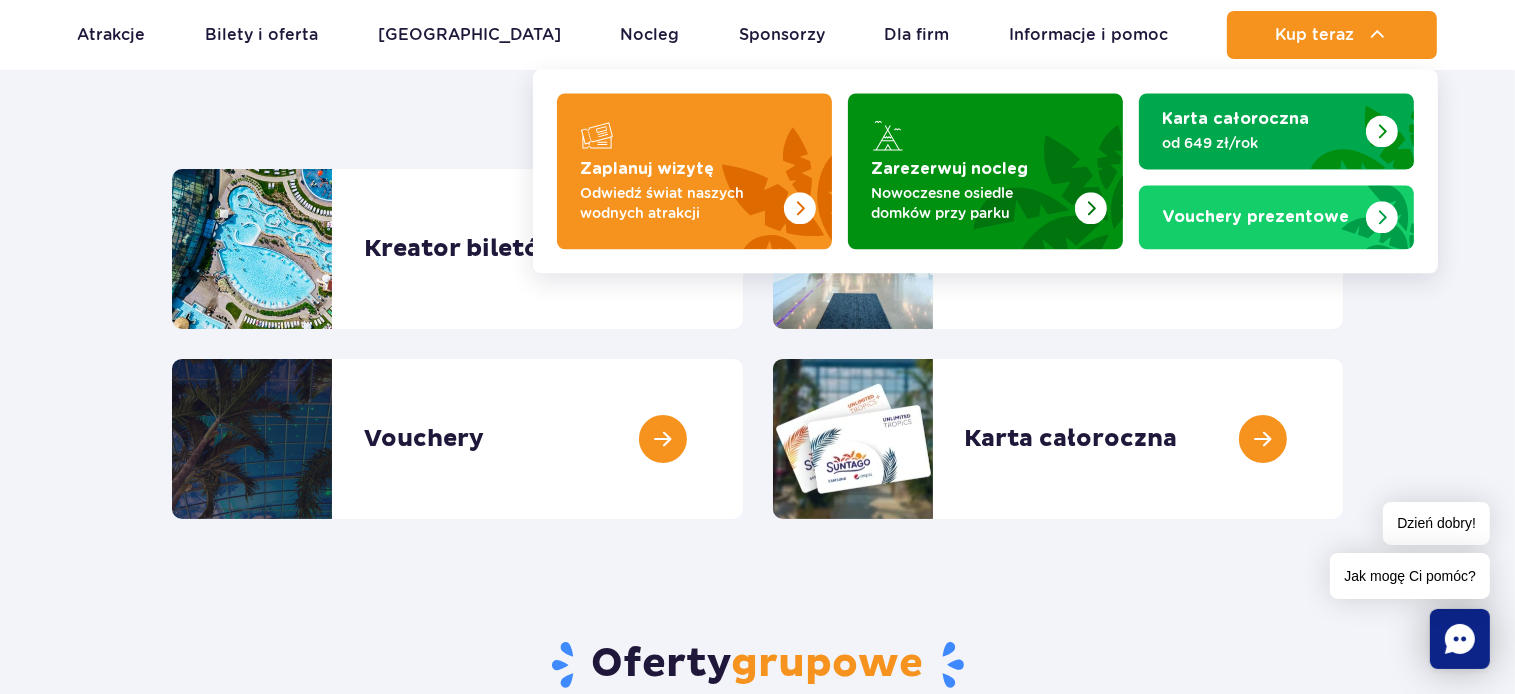 click at bounding box center [743, 249] 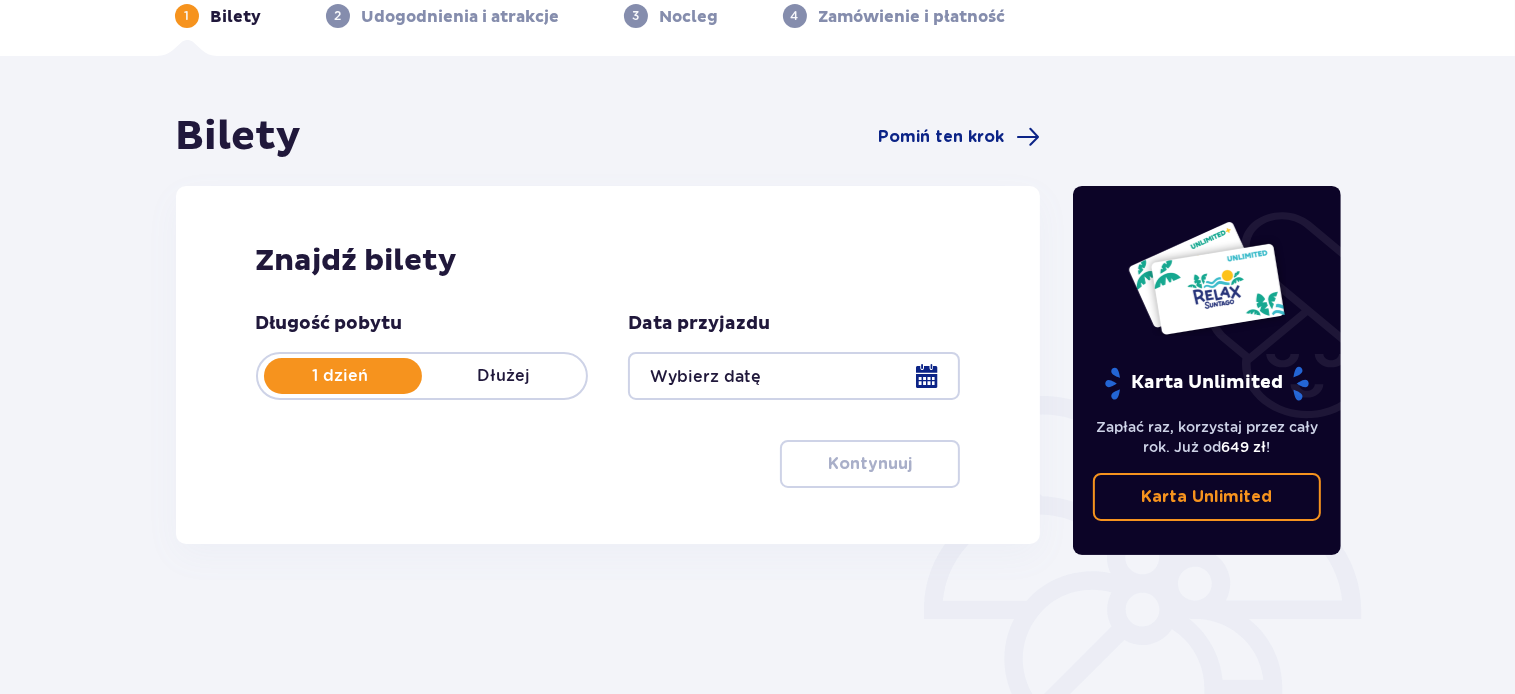 scroll, scrollTop: 105, scrollLeft: 0, axis: vertical 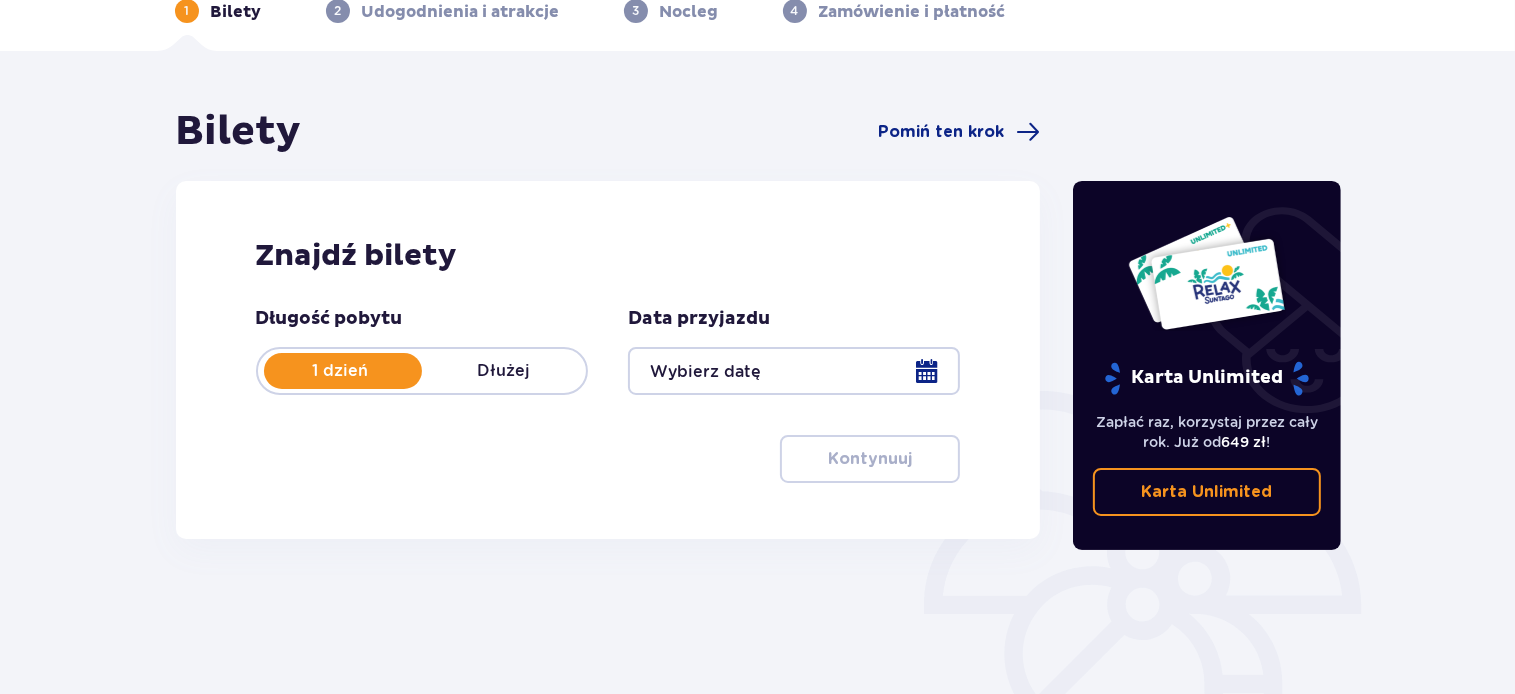 click at bounding box center (794, 371) 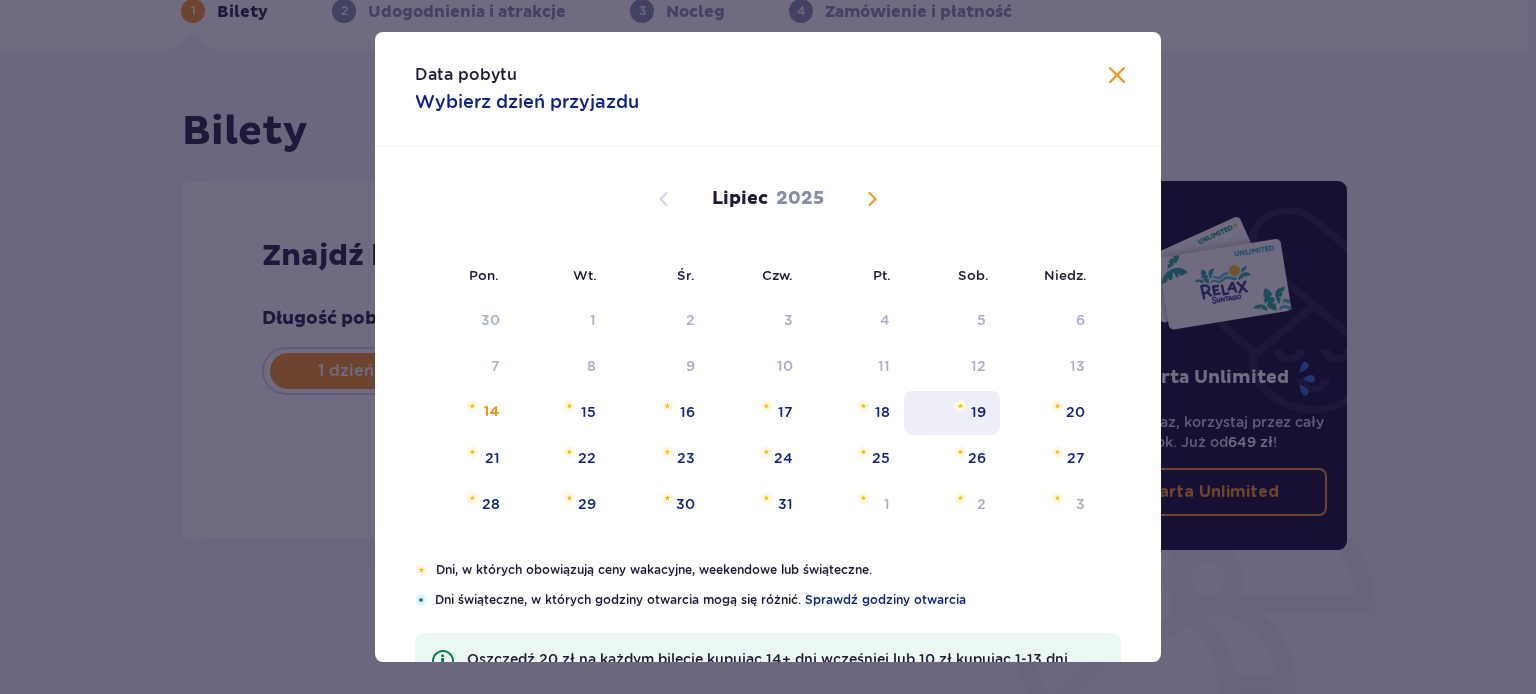 click at bounding box center [960, 406] 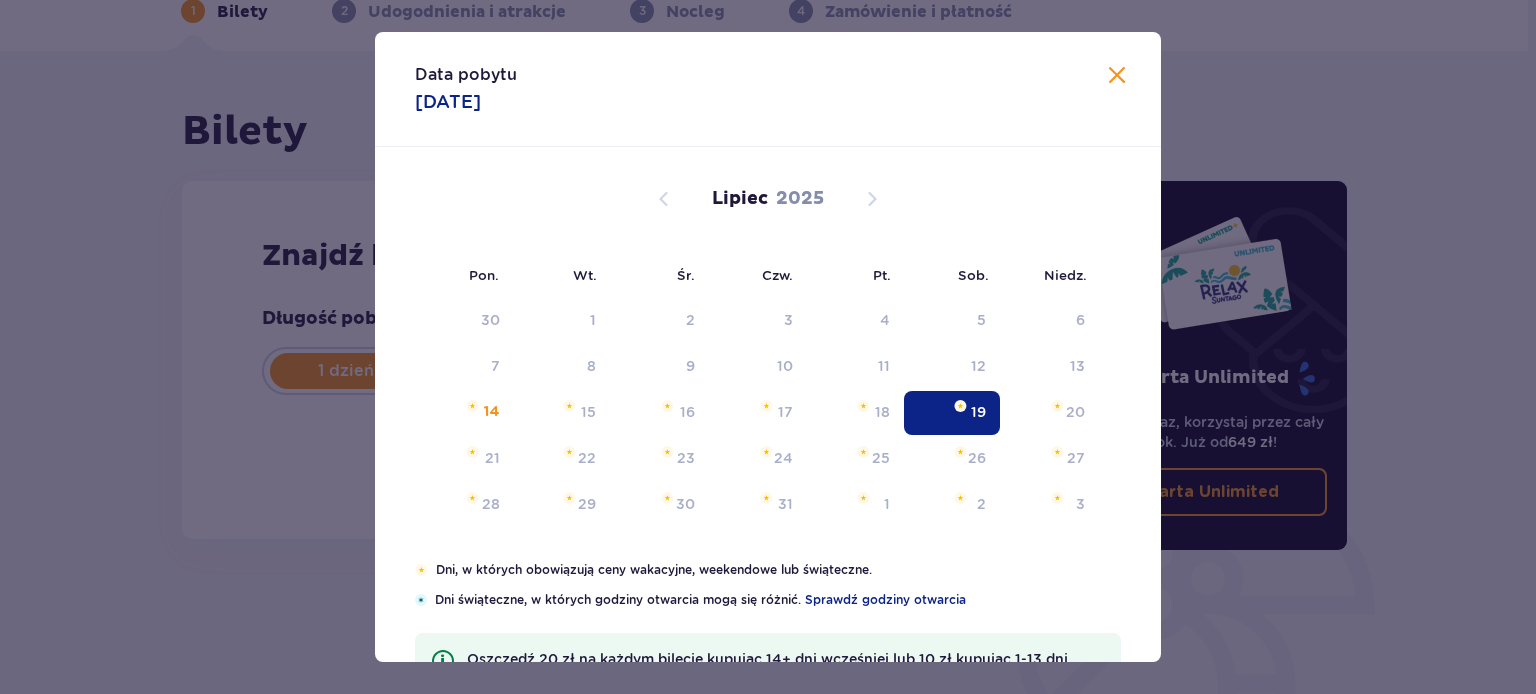 type on "[DATE]" 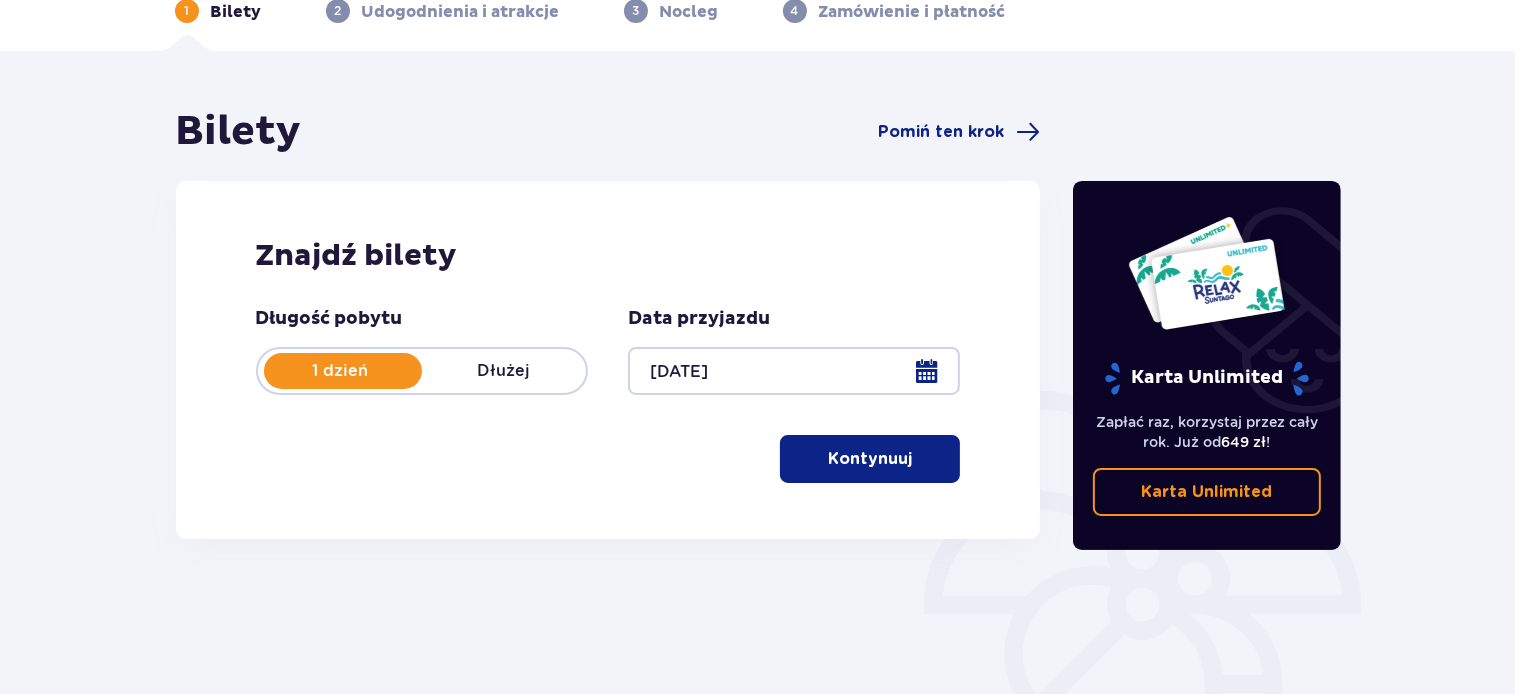 click on "Kontynuuj" at bounding box center [870, 459] 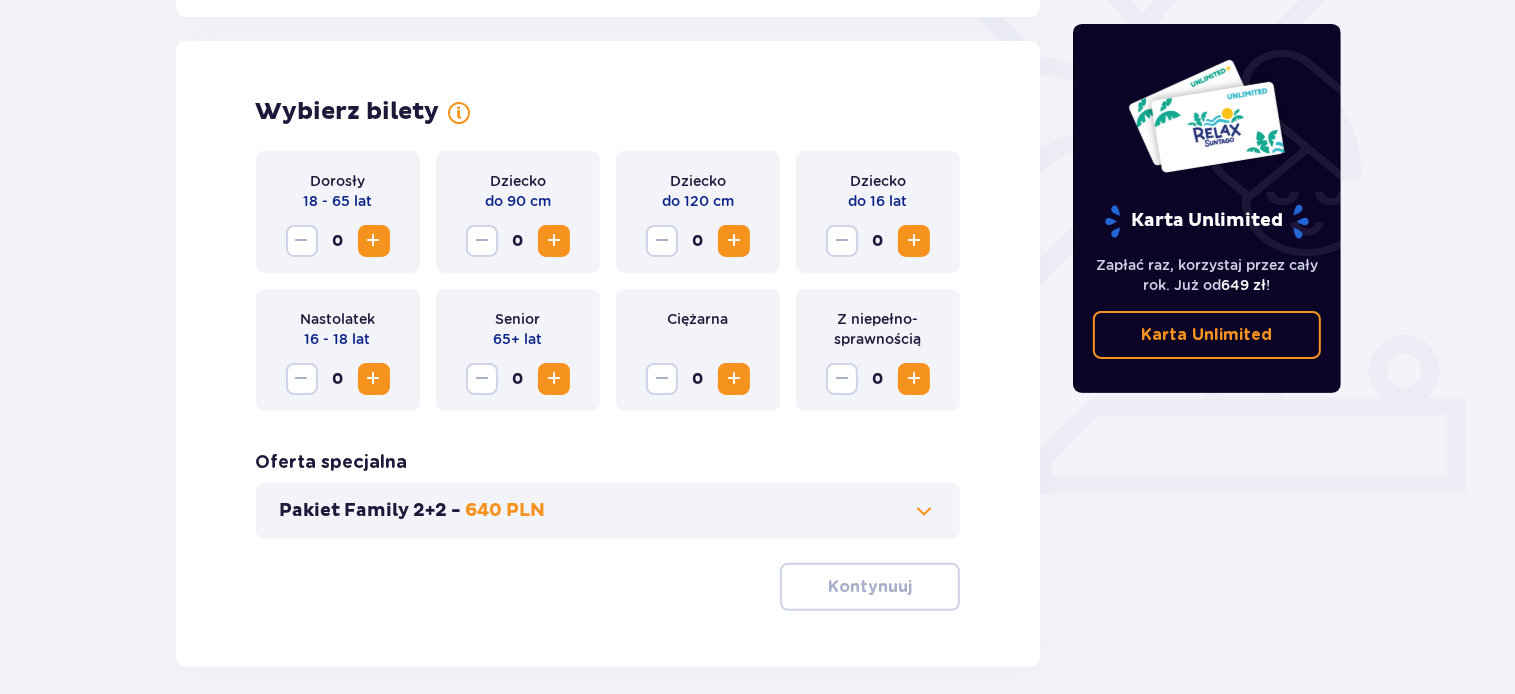 scroll, scrollTop: 556, scrollLeft: 0, axis: vertical 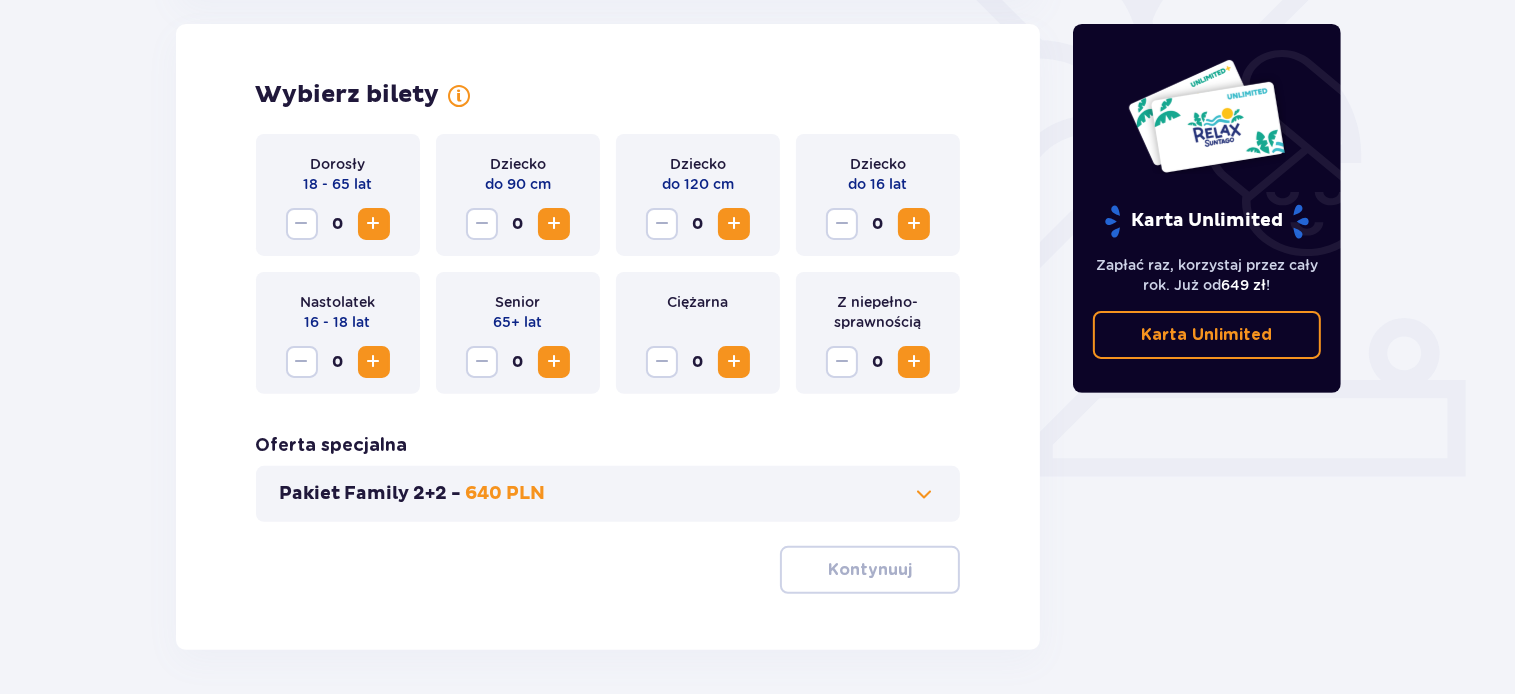 click at bounding box center (374, 224) 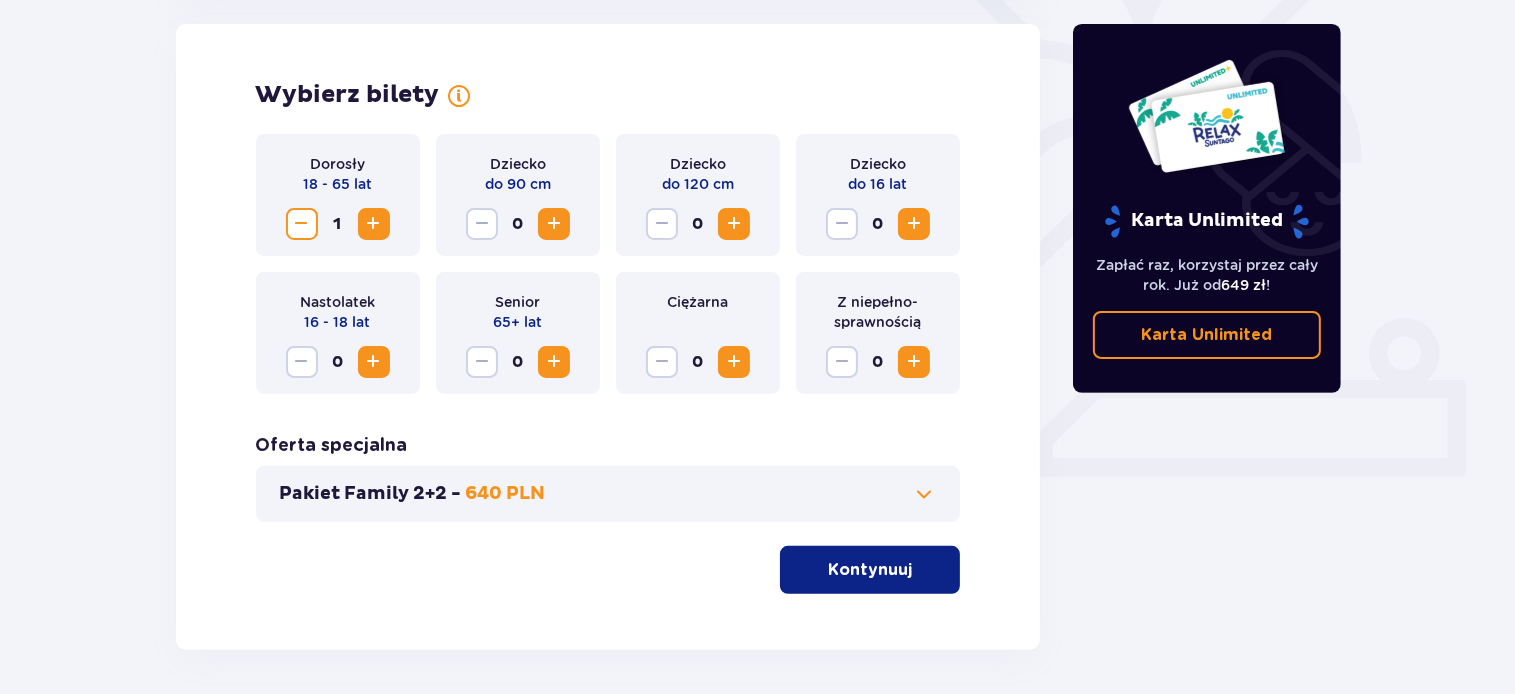 click at bounding box center [374, 224] 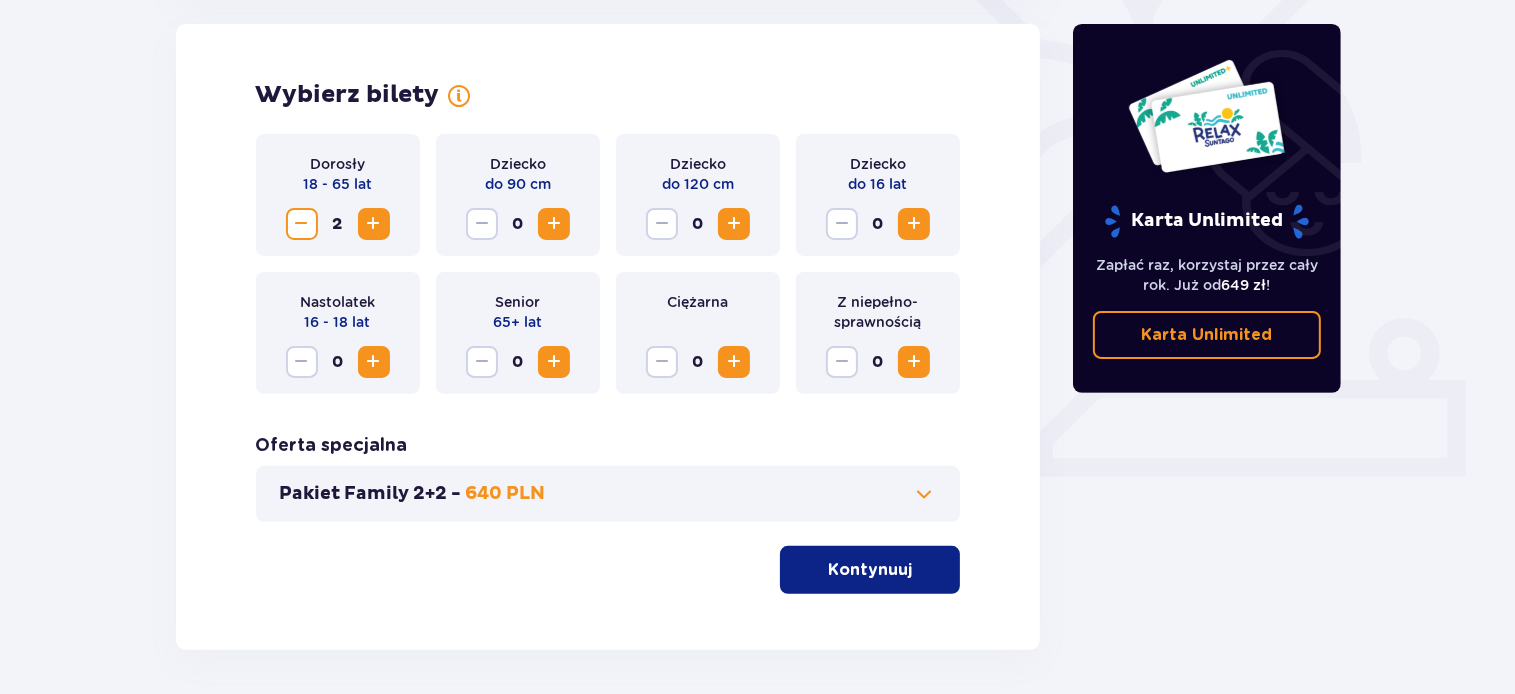 click at bounding box center [914, 224] 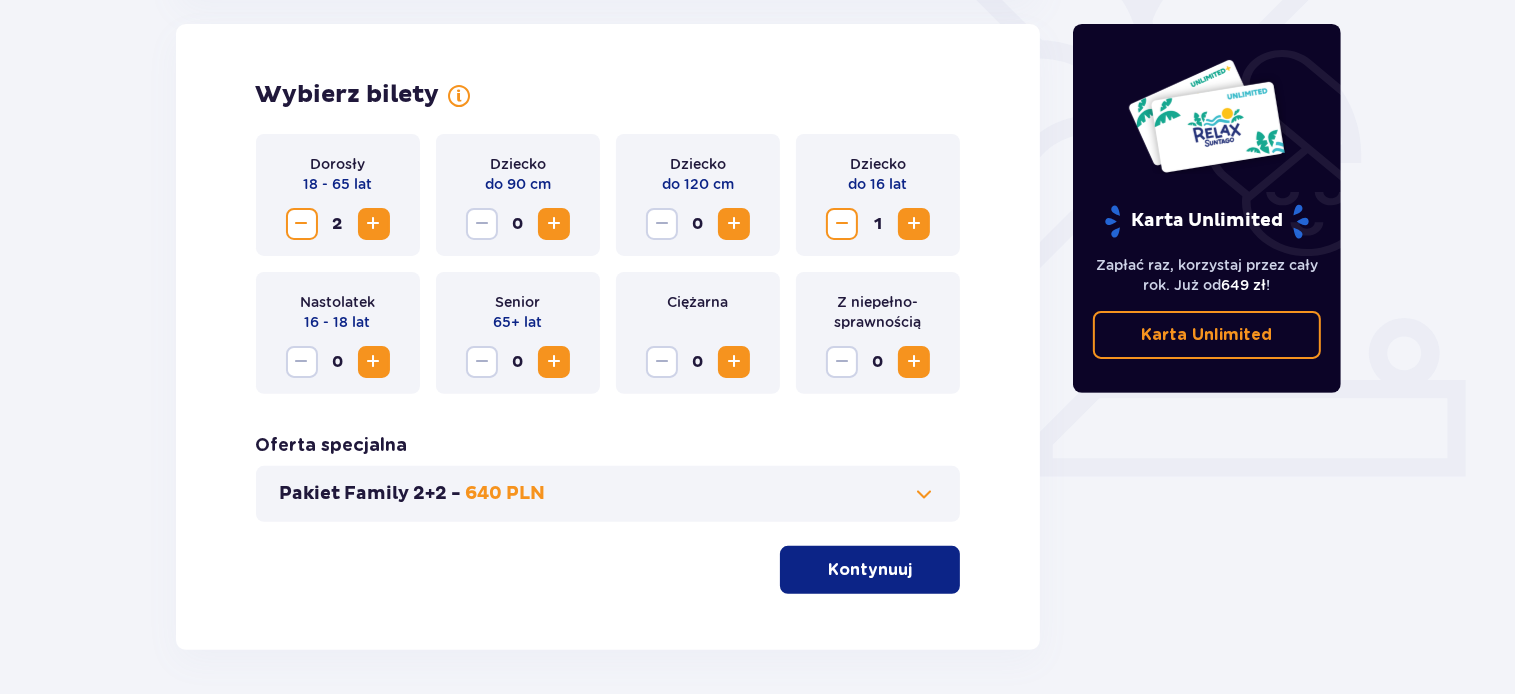 click on "Kontynuuj" at bounding box center [870, 570] 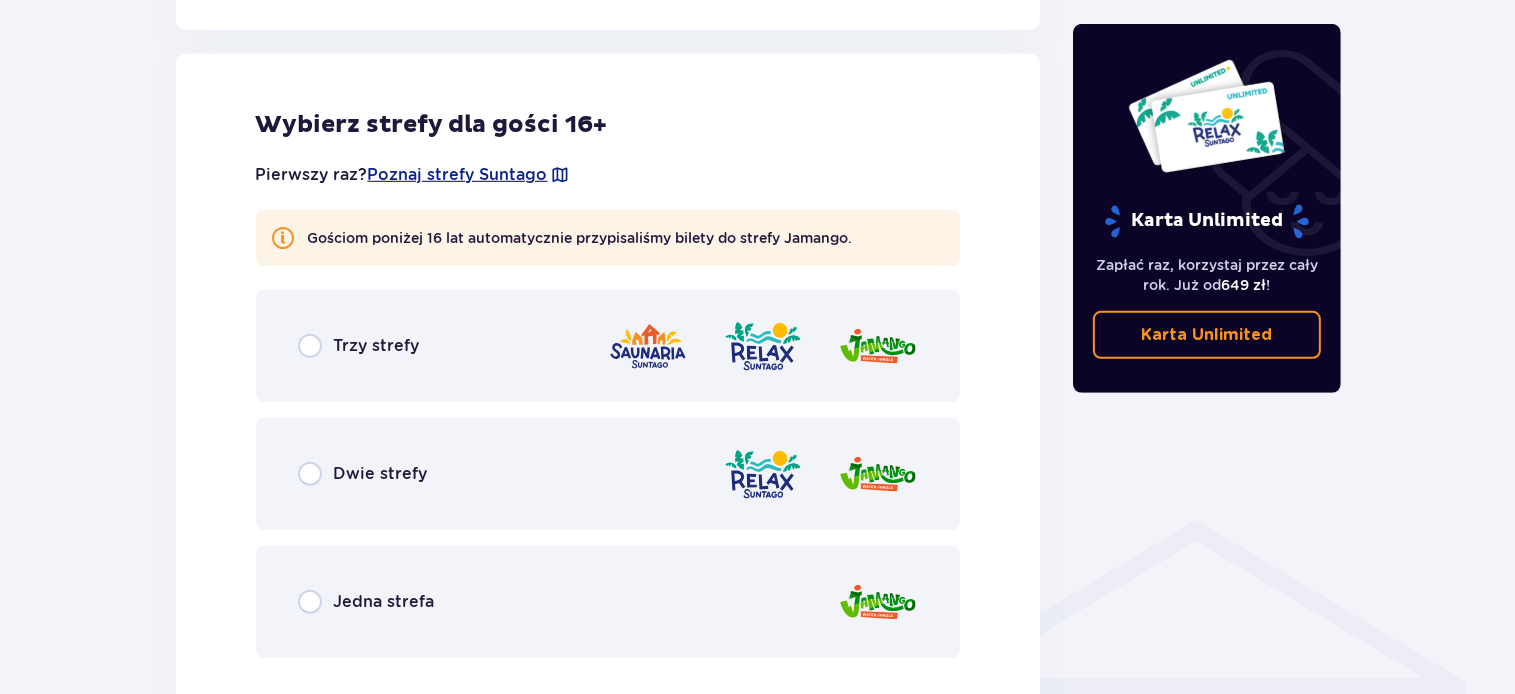 scroll, scrollTop: 1110, scrollLeft: 0, axis: vertical 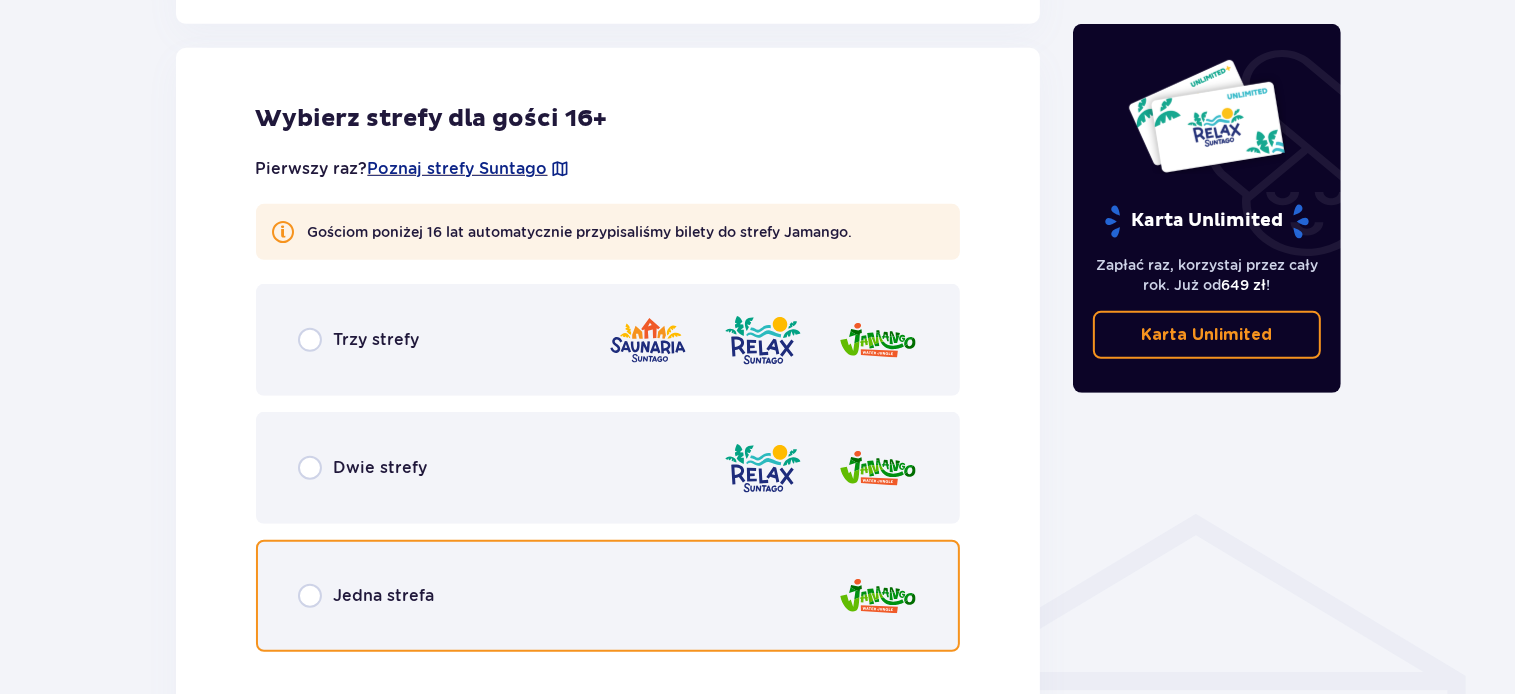 click at bounding box center [310, 596] 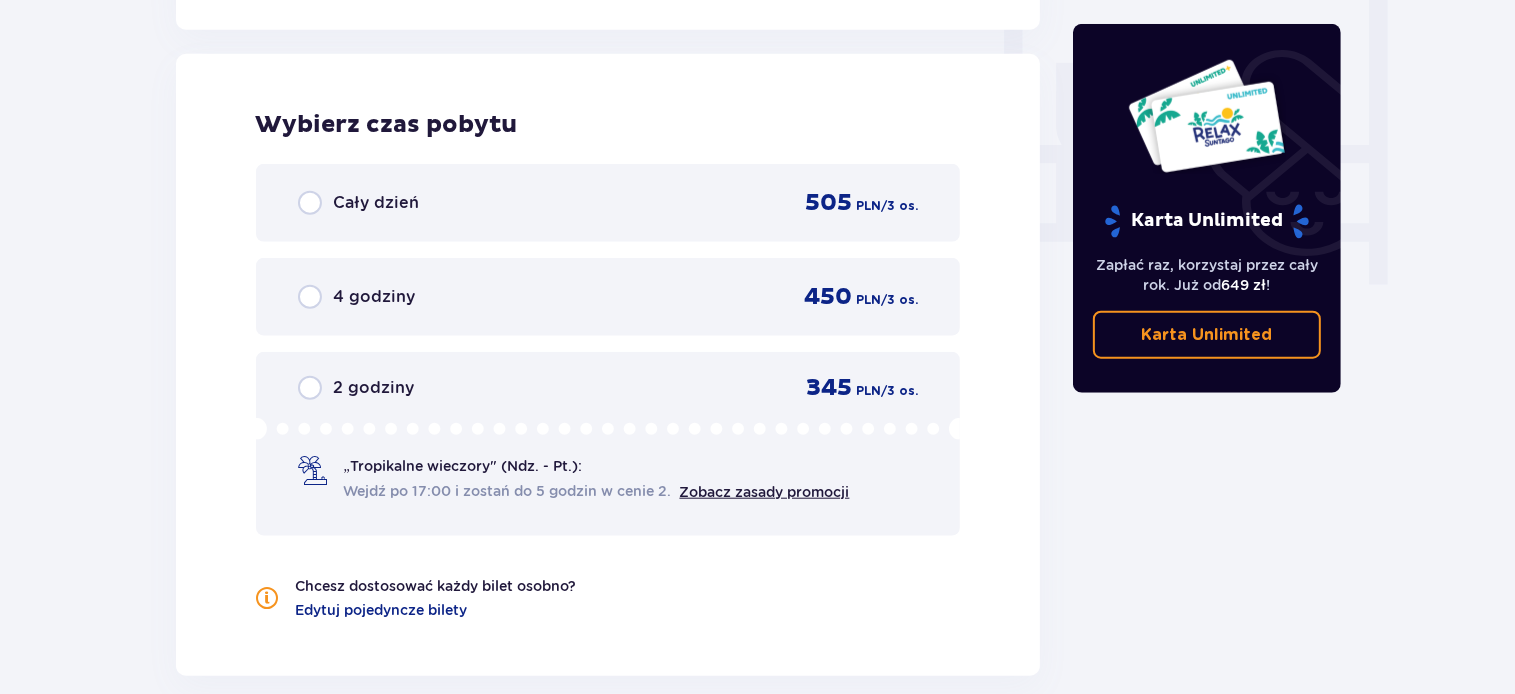 scroll, scrollTop: 1878, scrollLeft: 0, axis: vertical 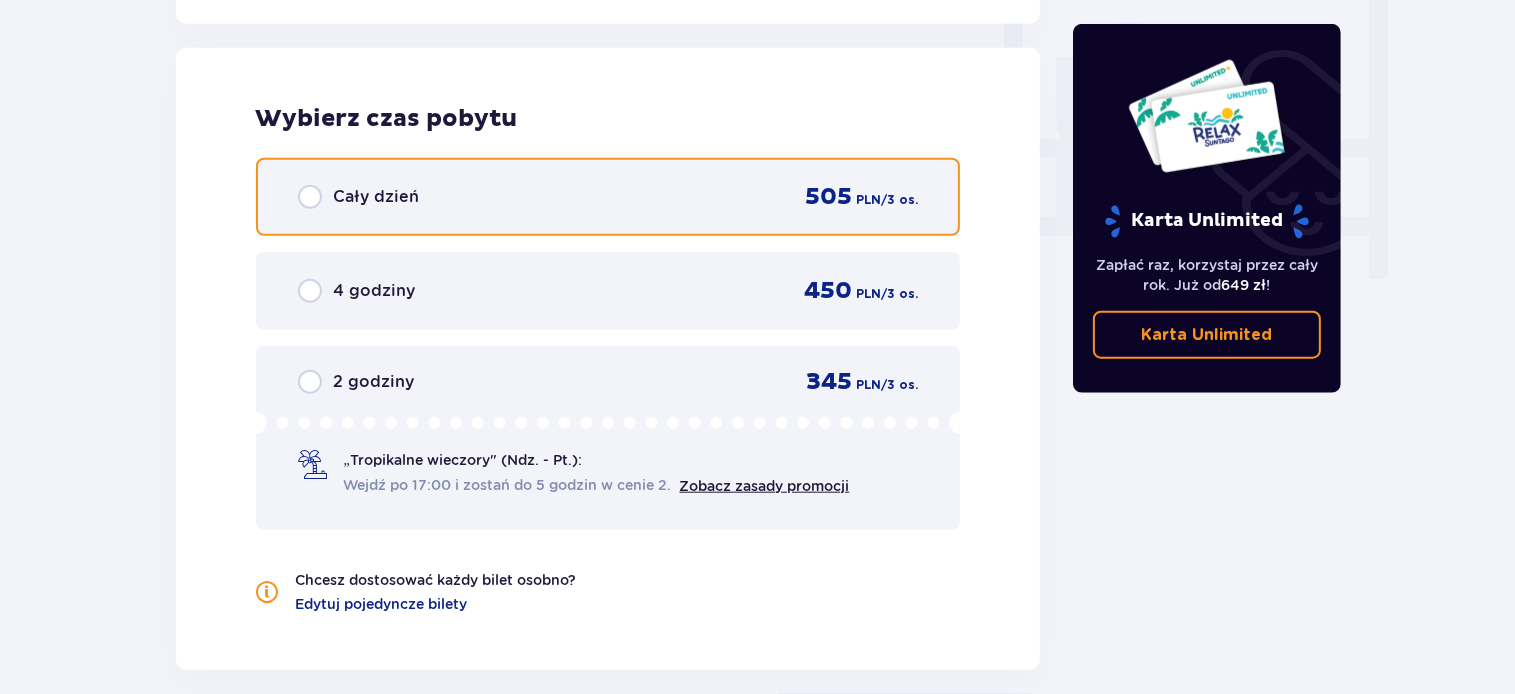 click at bounding box center [310, 197] 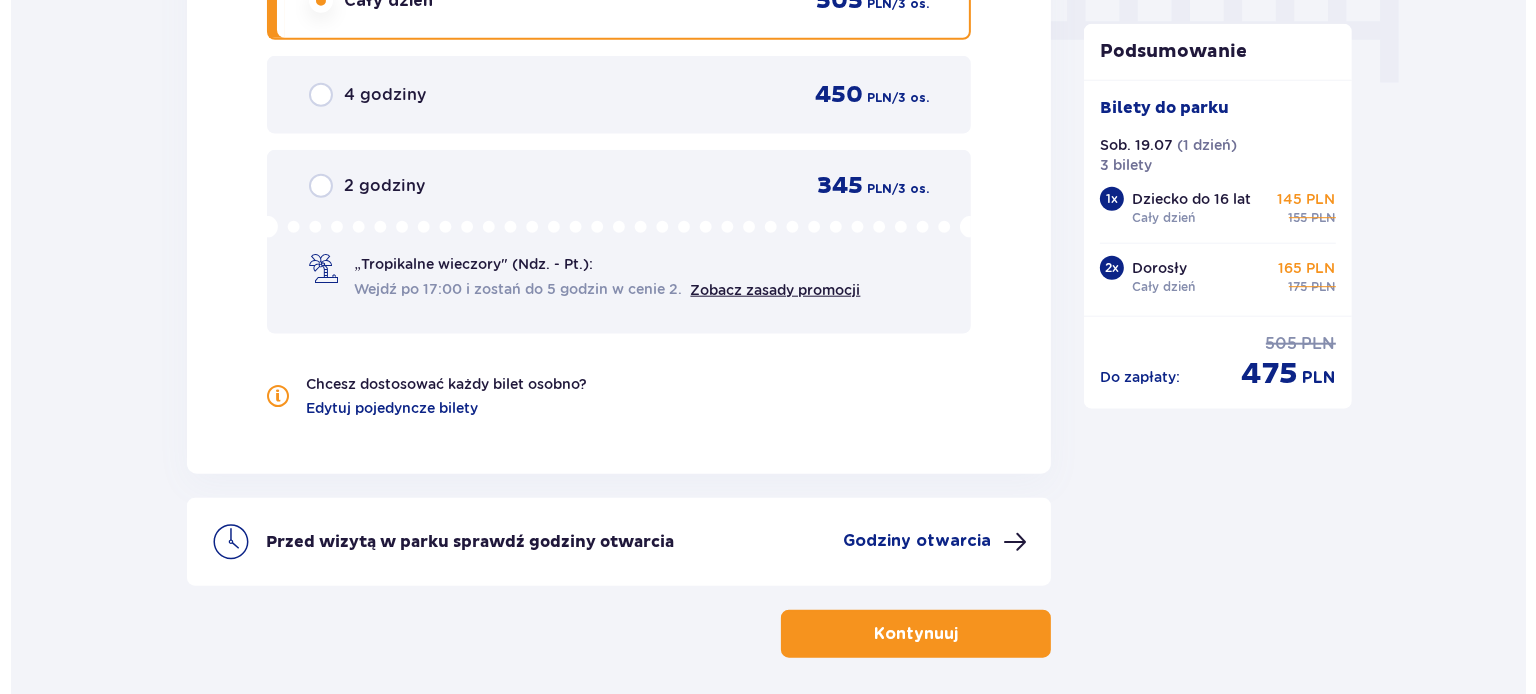 scroll, scrollTop: 2156, scrollLeft: 0, axis: vertical 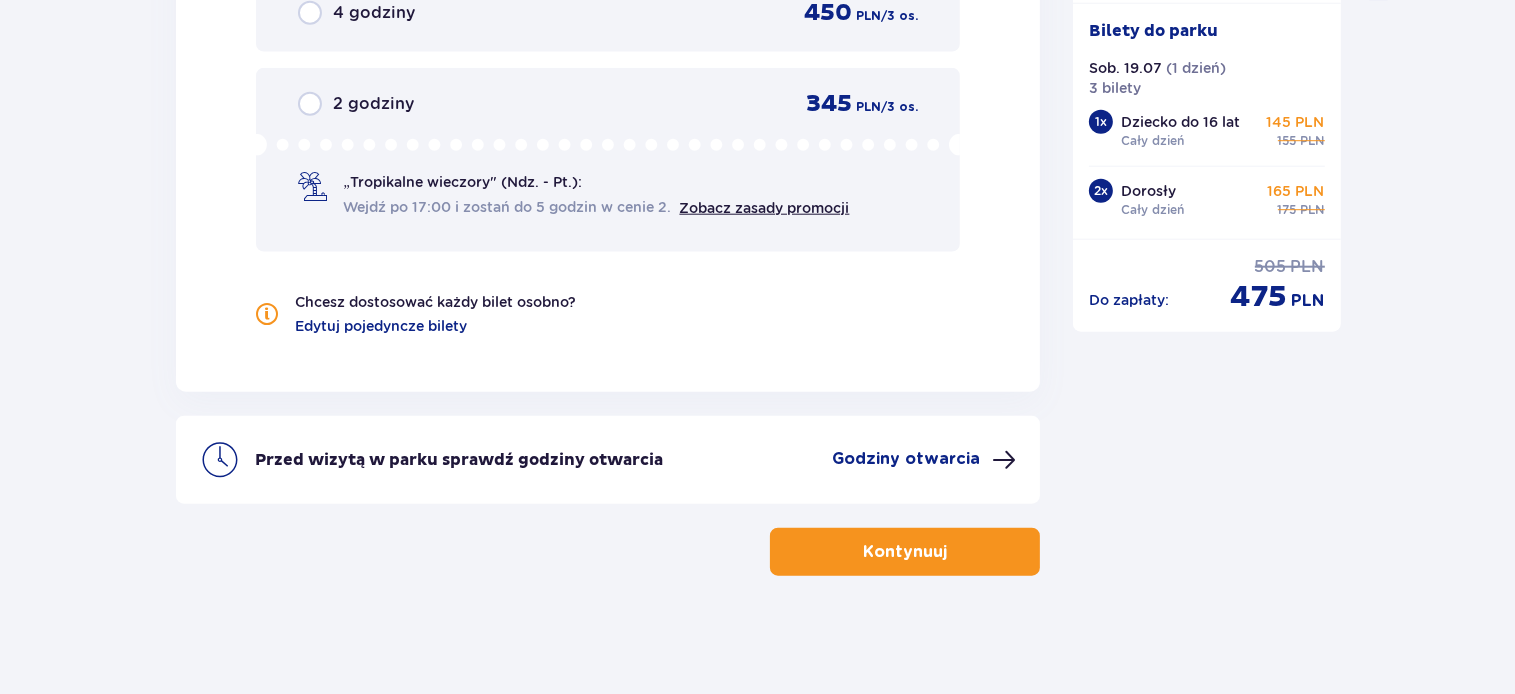 click on "Godziny otwarcia" at bounding box center (906, 459) 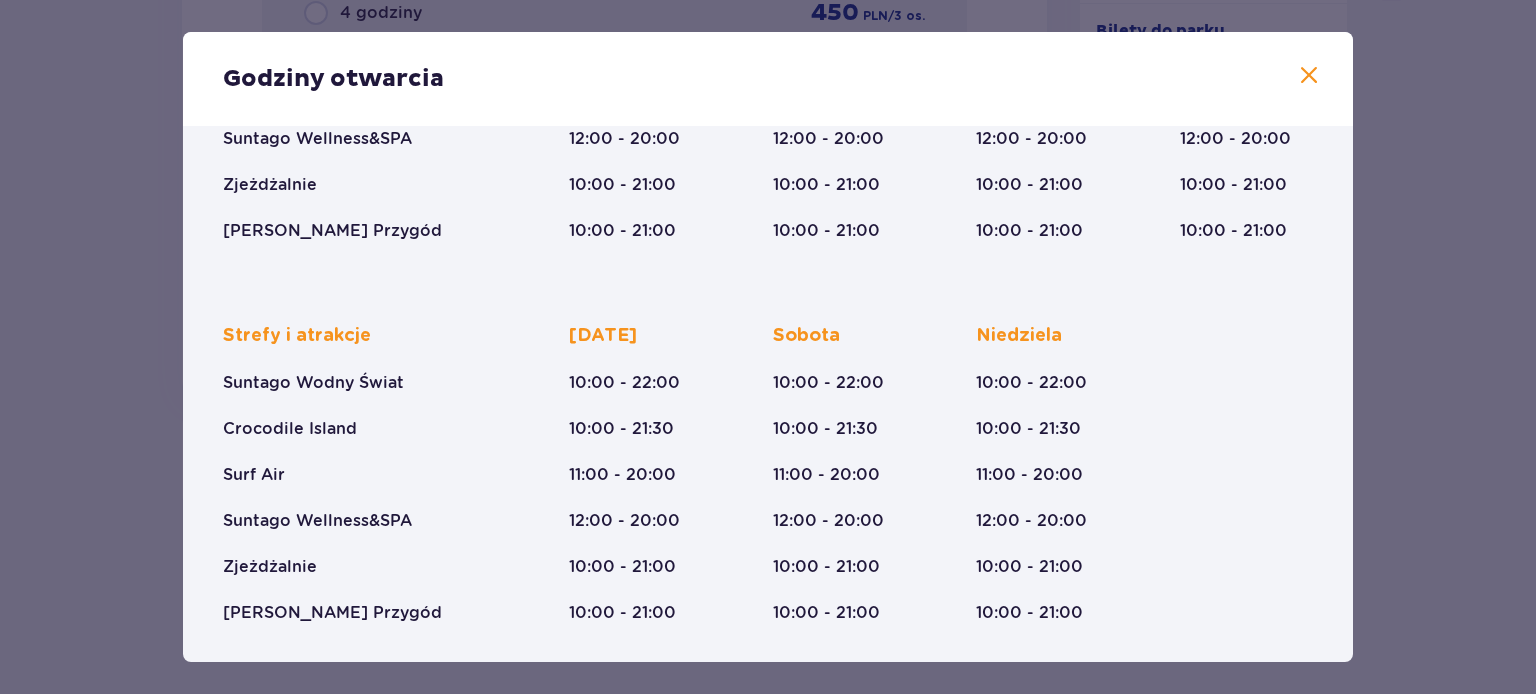 scroll, scrollTop: 344, scrollLeft: 0, axis: vertical 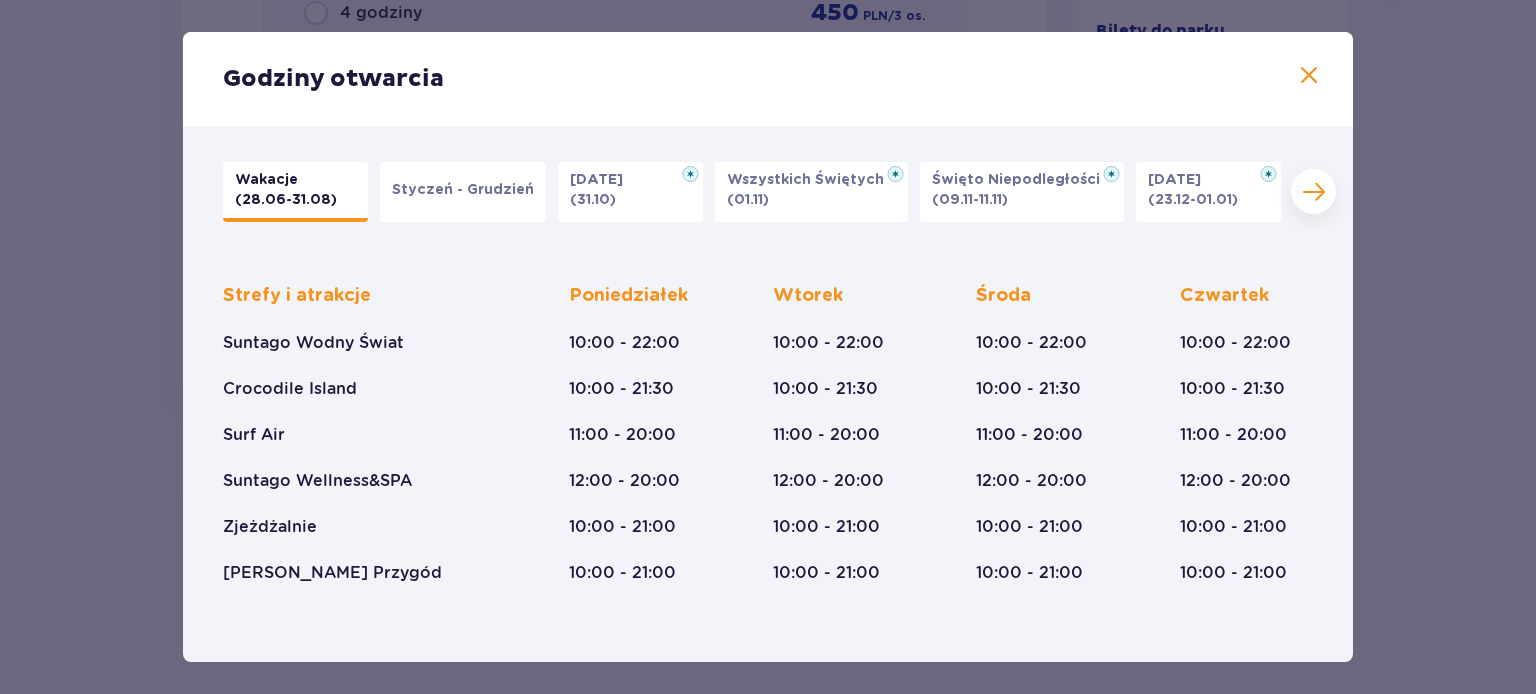 click at bounding box center (1309, 76) 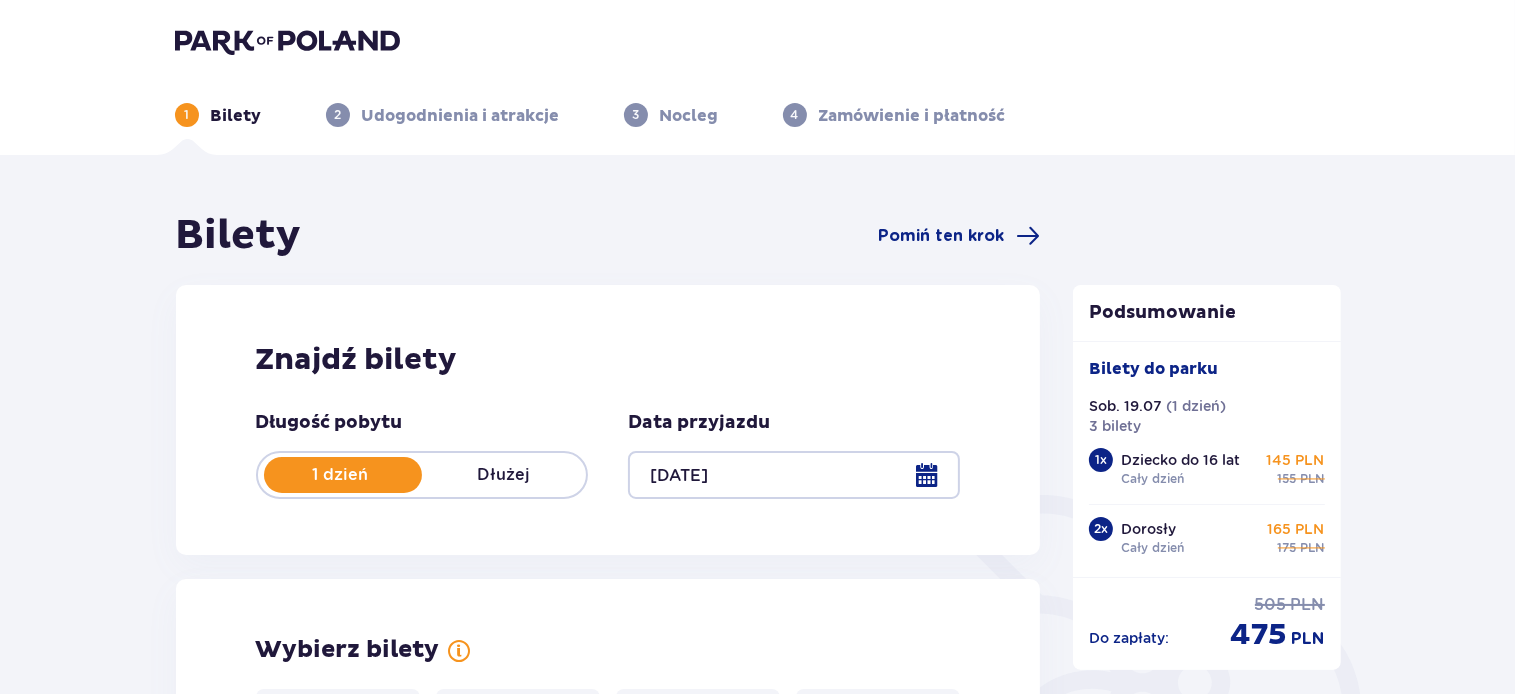 scroll, scrollTop: 0, scrollLeft: 0, axis: both 